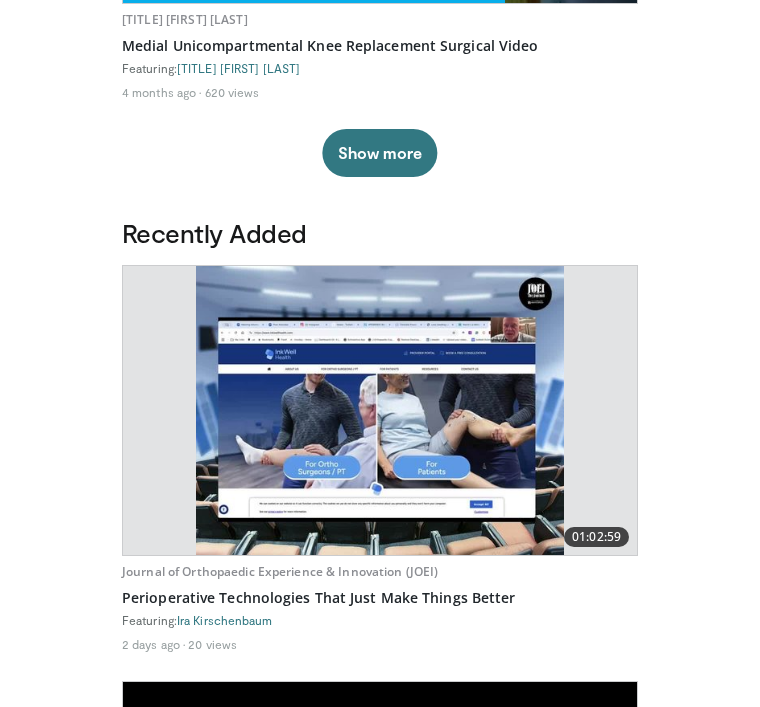 scroll, scrollTop: 1065, scrollLeft: 0, axis: vertical 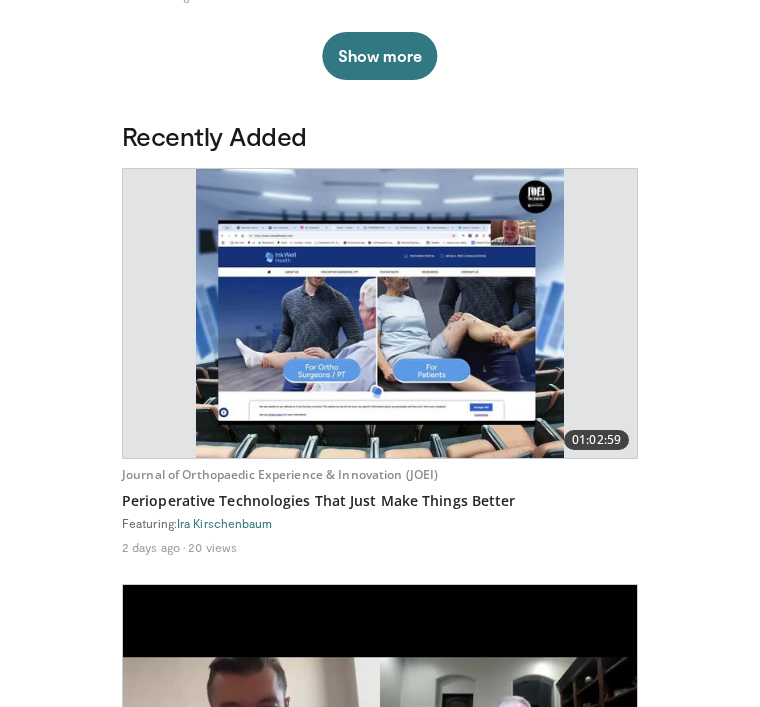 click at bounding box center (379, 313) 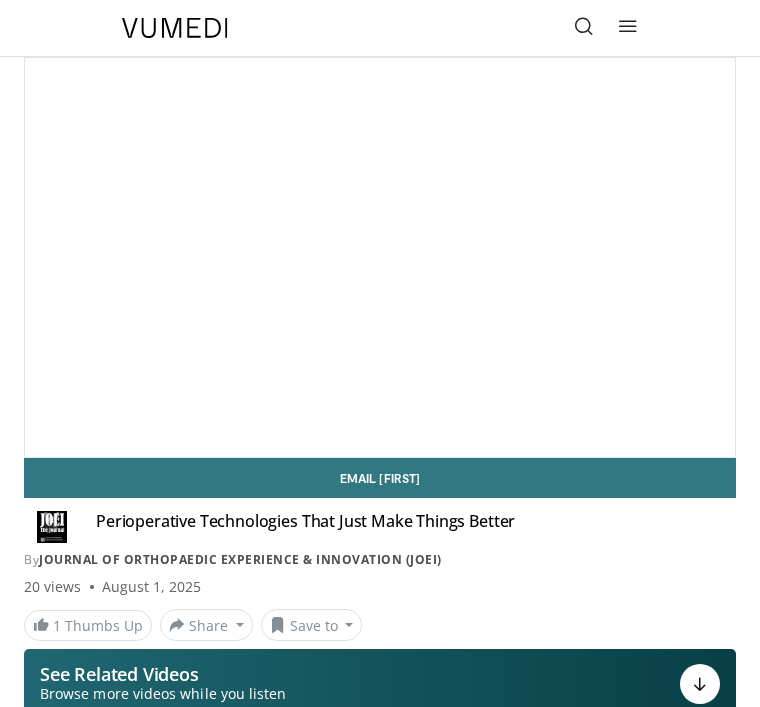 scroll, scrollTop: 0, scrollLeft: 0, axis: both 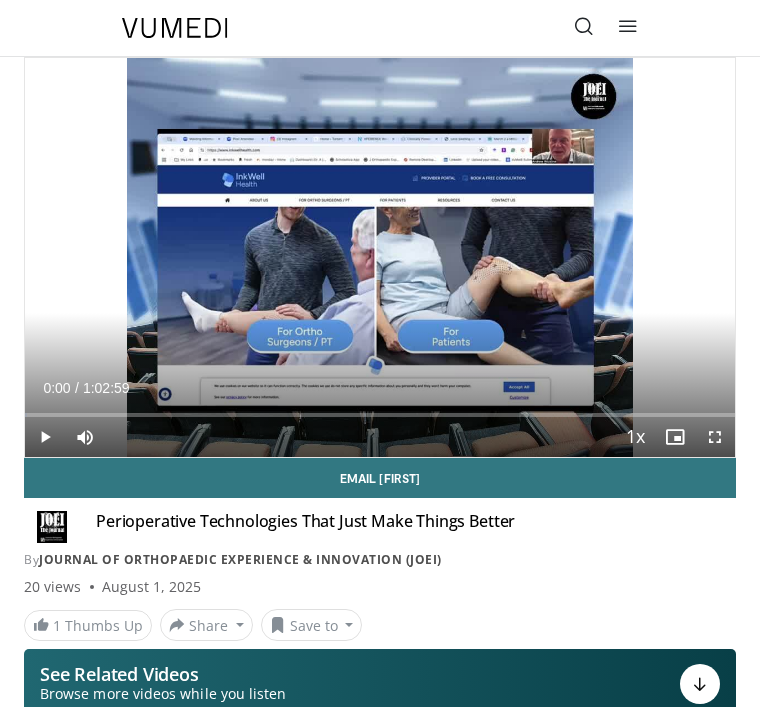 click at bounding box center (45, 437) 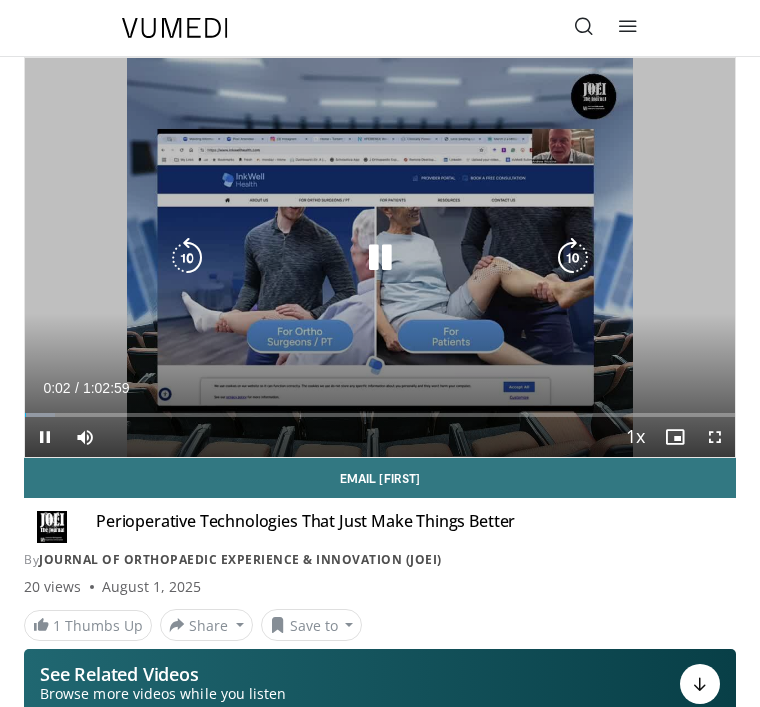 click at bounding box center (573, 258) 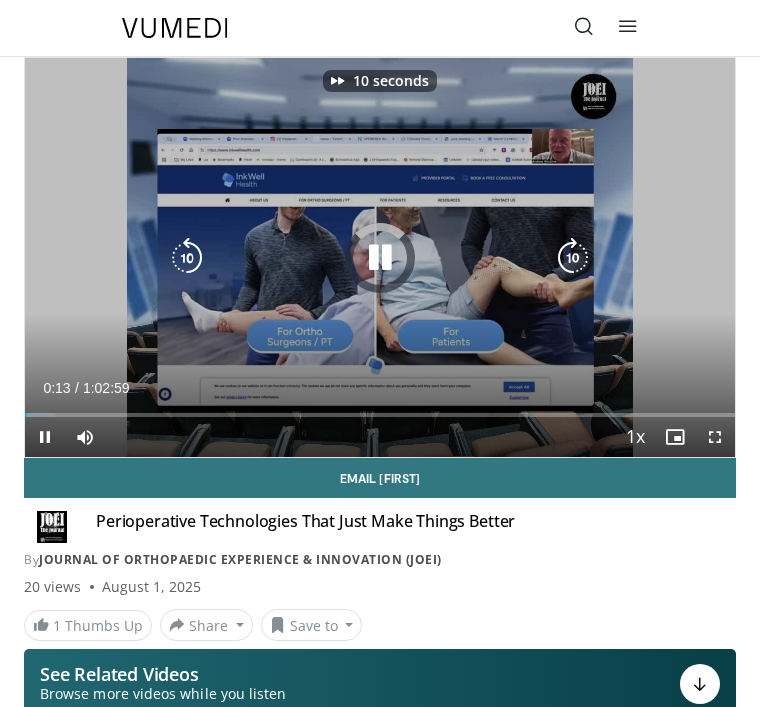 click at bounding box center (573, 258) 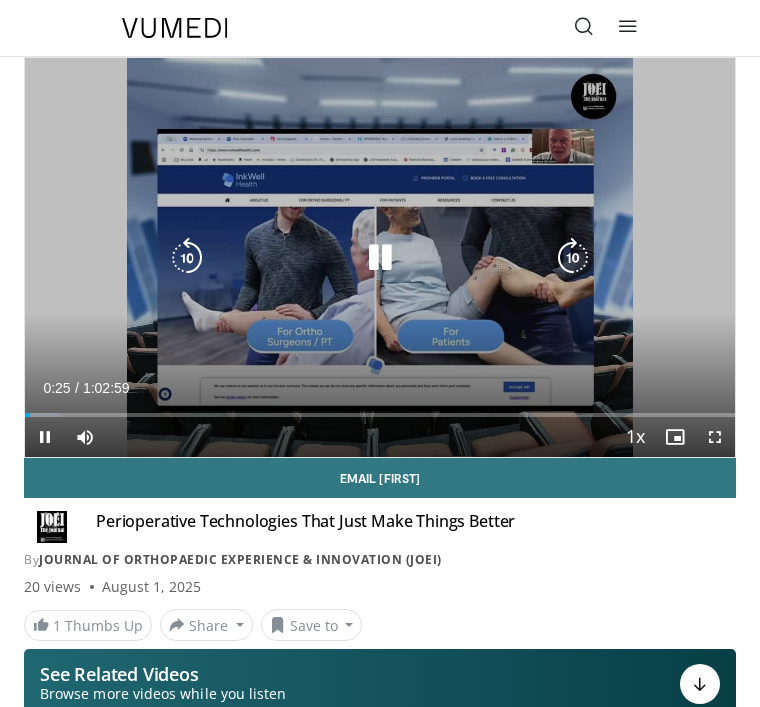click at bounding box center (573, 258) 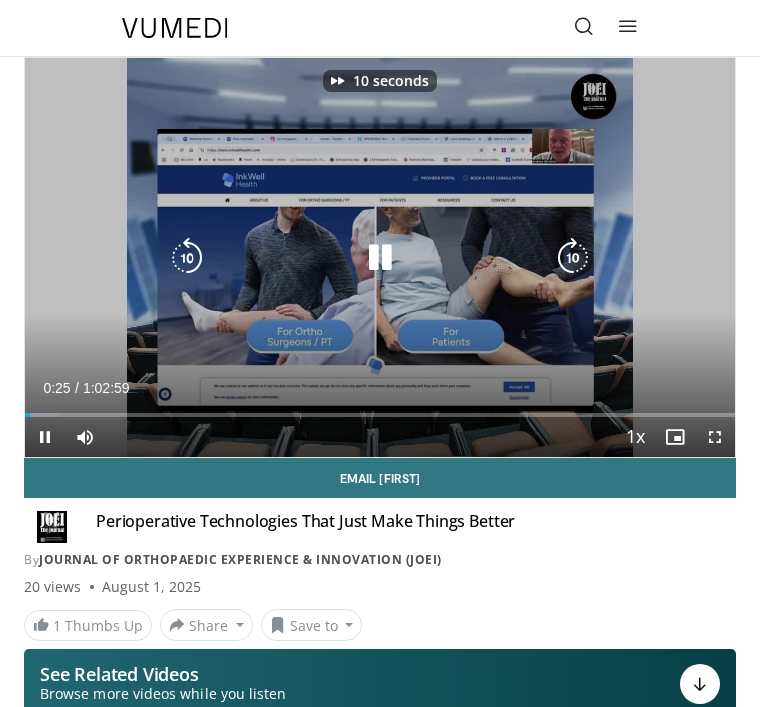click at bounding box center [573, 258] 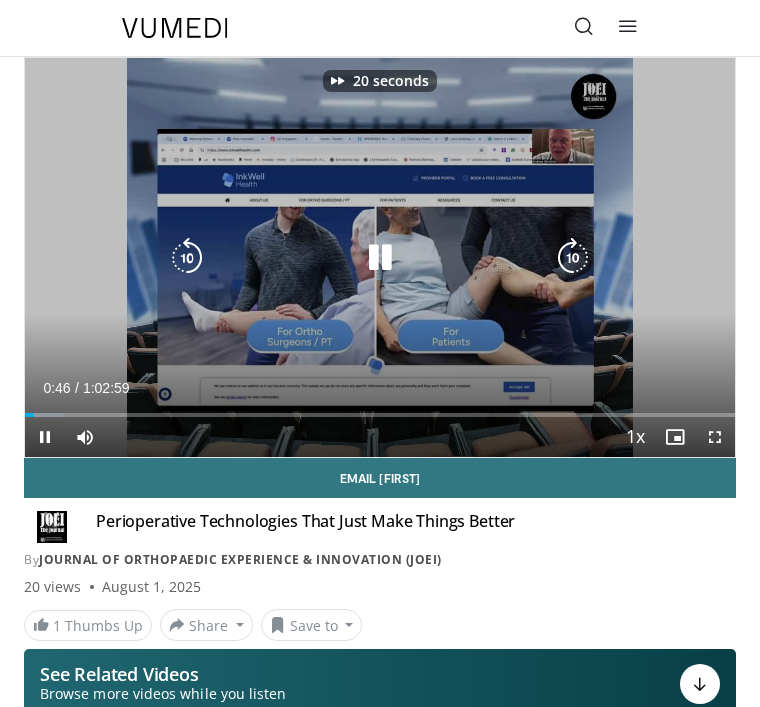 click at bounding box center [380, 258] 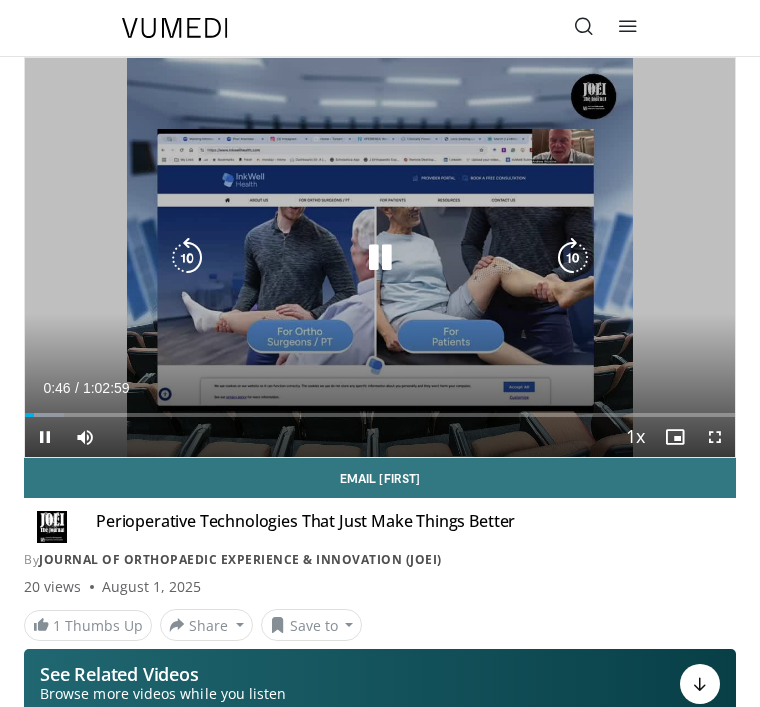click at bounding box center (380, 258) 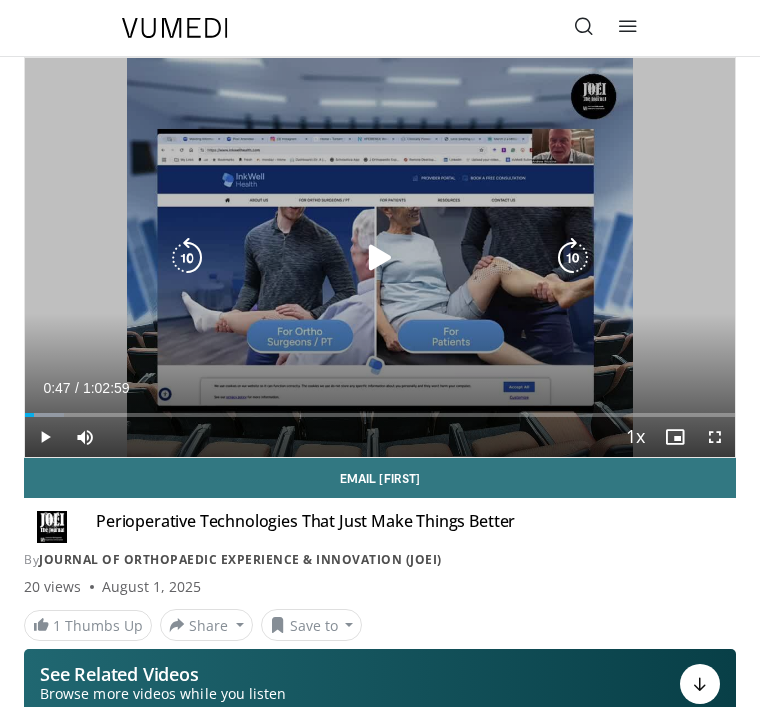 click at bounding box center [380, 258] 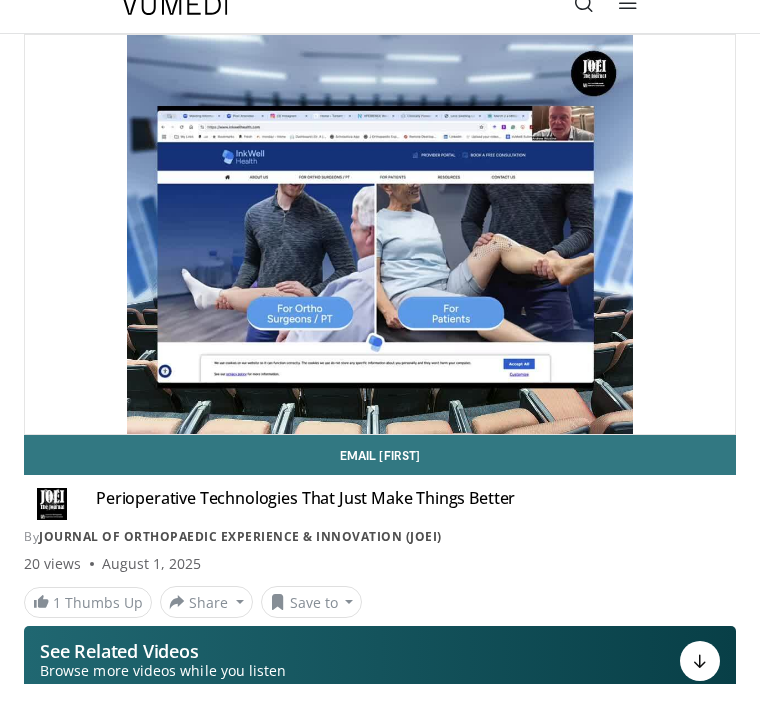 scroll, scrollTop: 26, scrollLeft: 0, axis: vertical 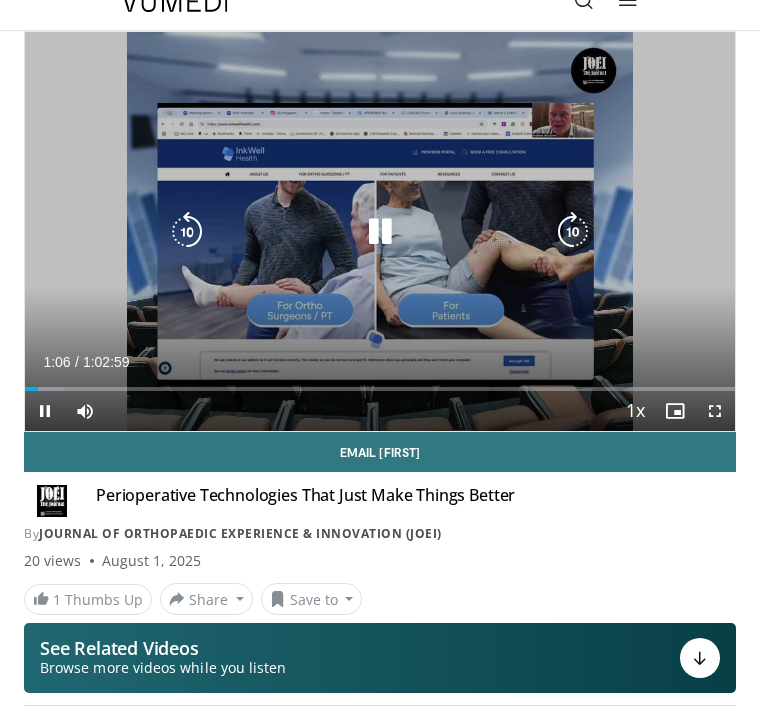 click at bounding box center [573, 232] 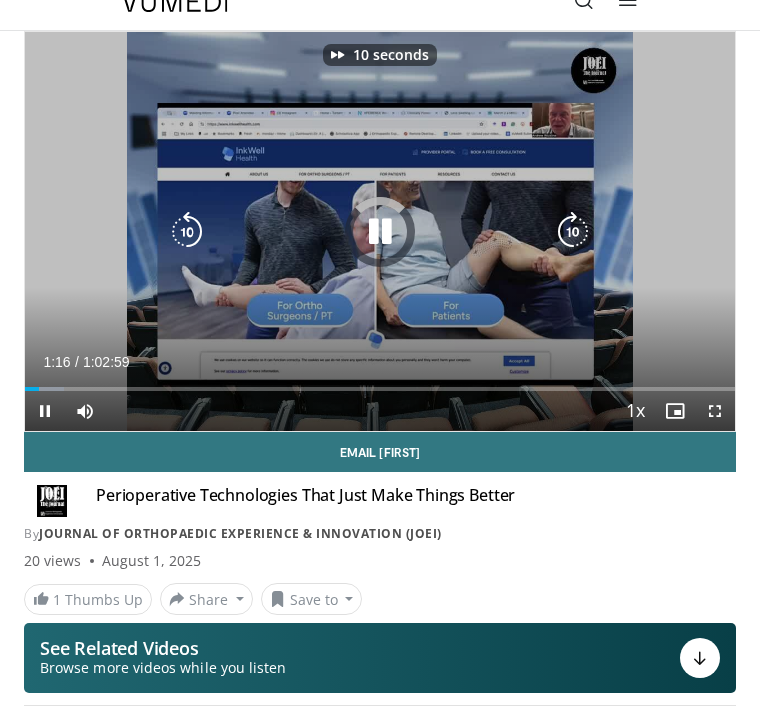click at bounding box center [573, 232] 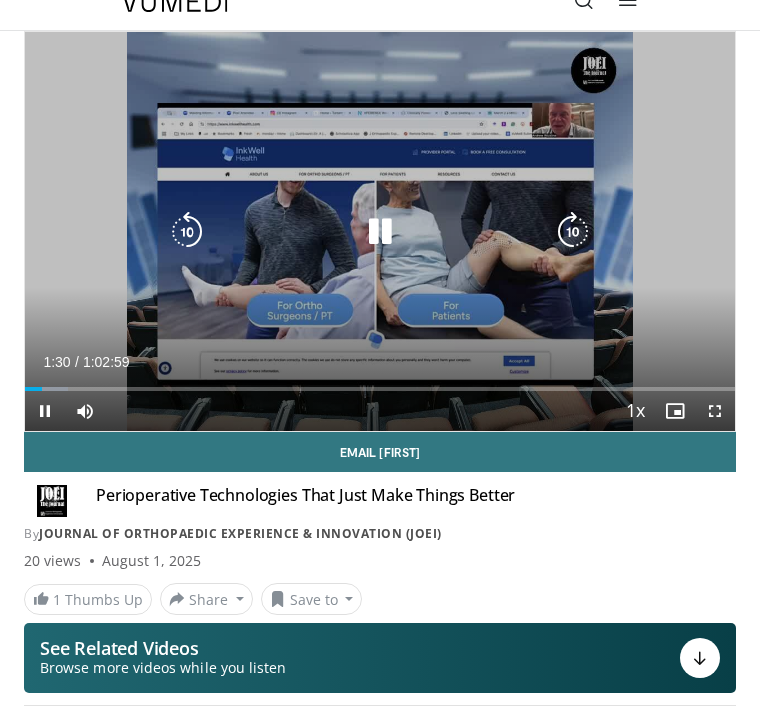 click at bounding box center [573, 232] 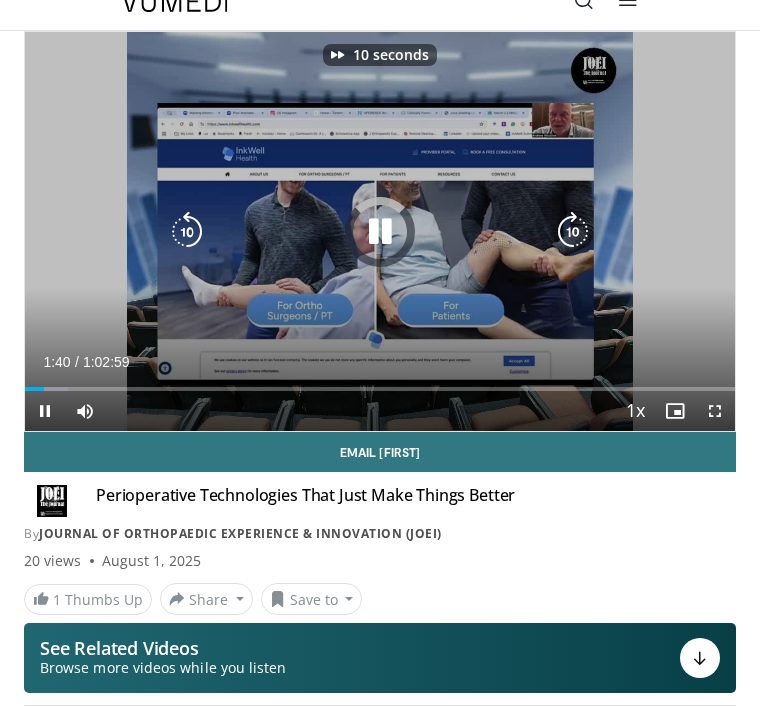 click at bounding box center (573, 232) 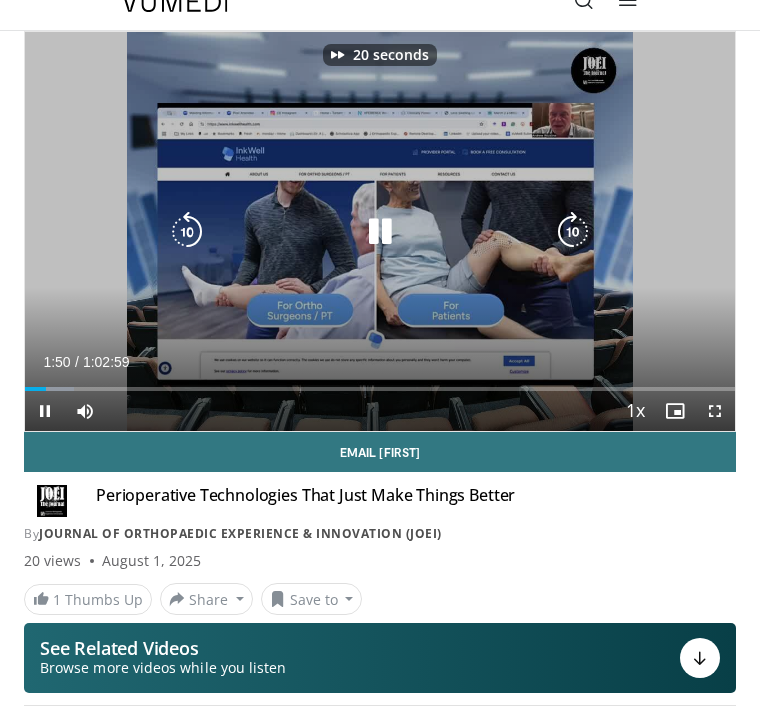 click at bounding box center [573, 232] 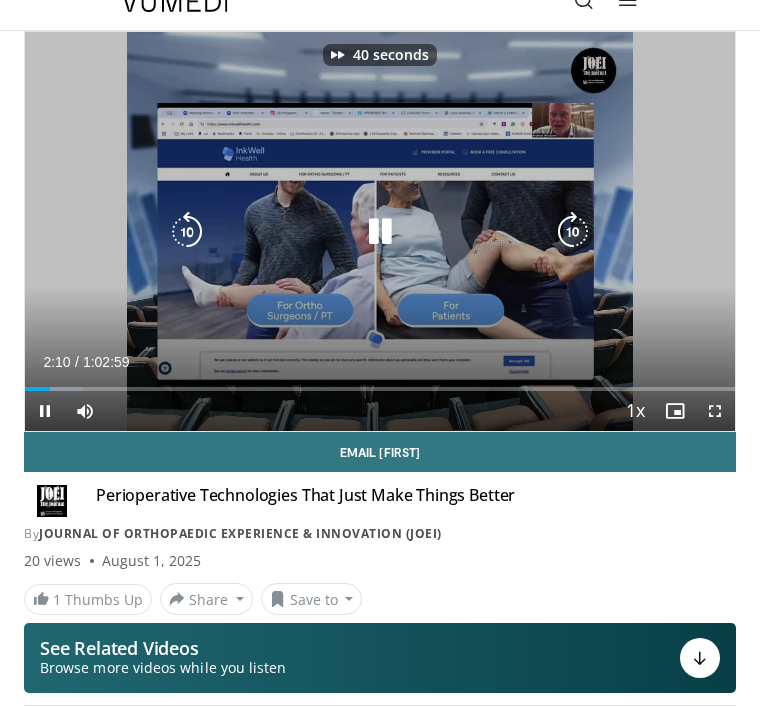 click at bounding box center [573, 232] 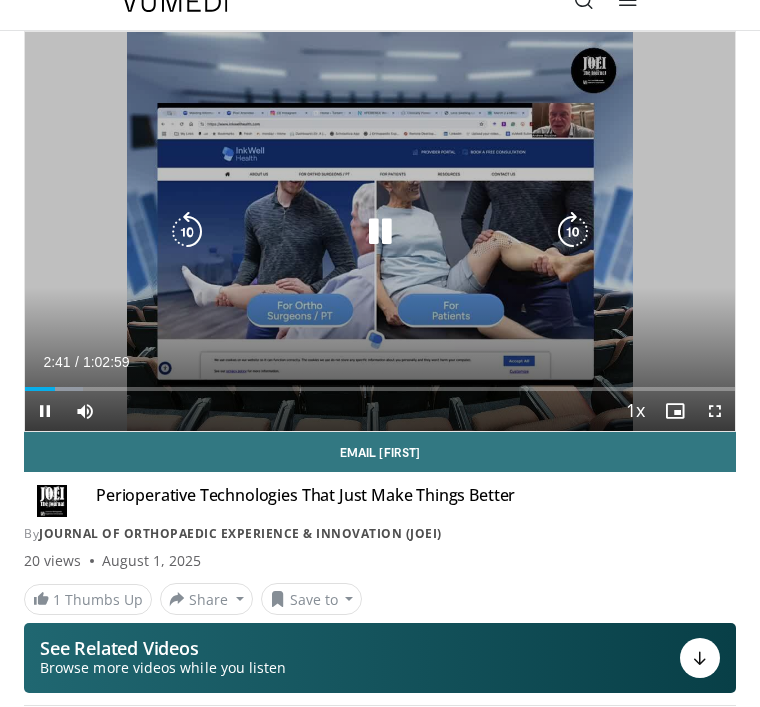 click at bounding box center (573, 232) 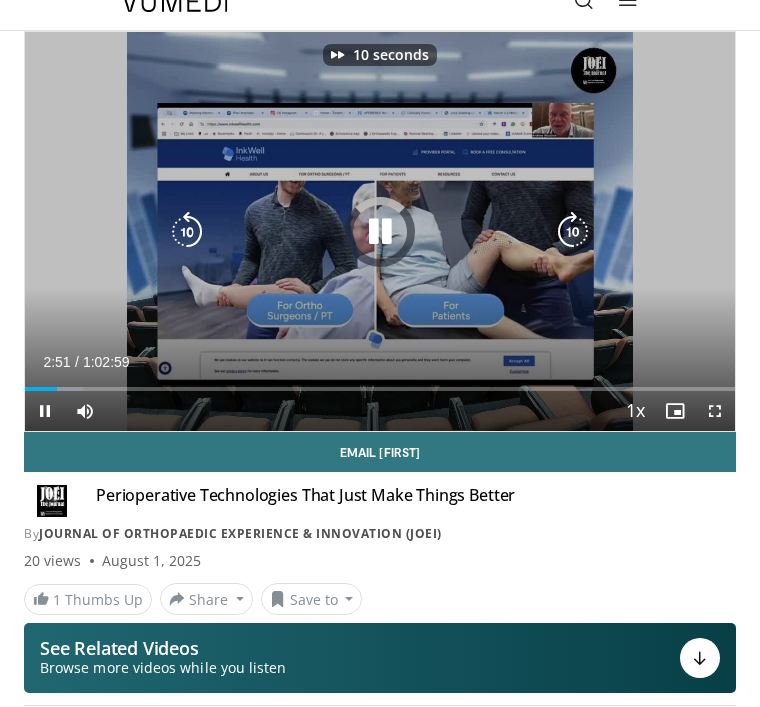 click at bounding box center (573, 232) 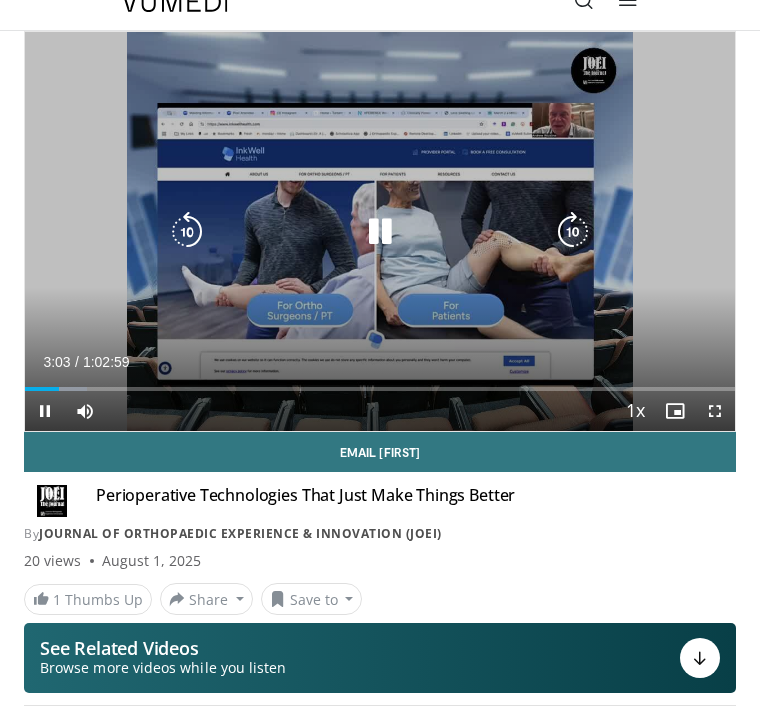 click at bounding box center [573, 232] 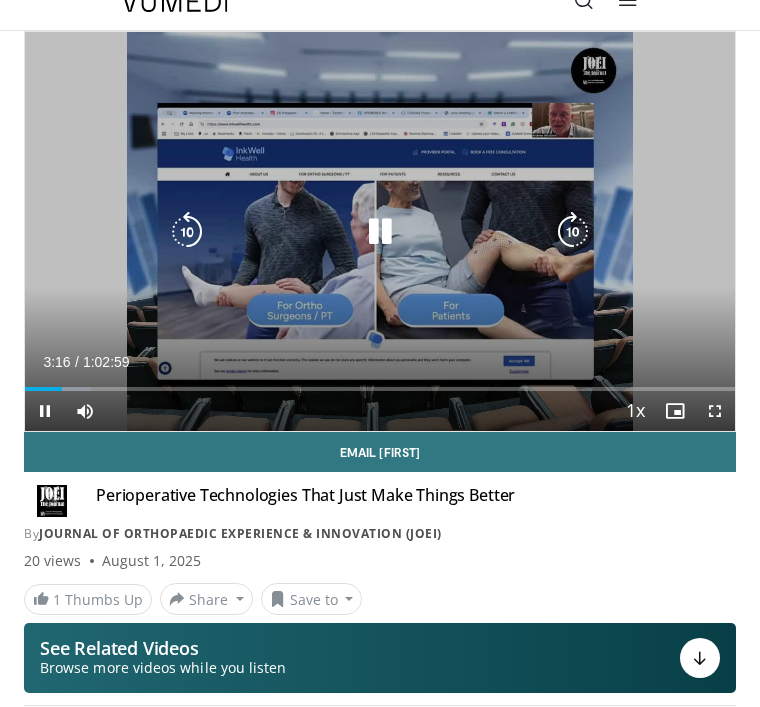 click at bounding box center [573, 232] 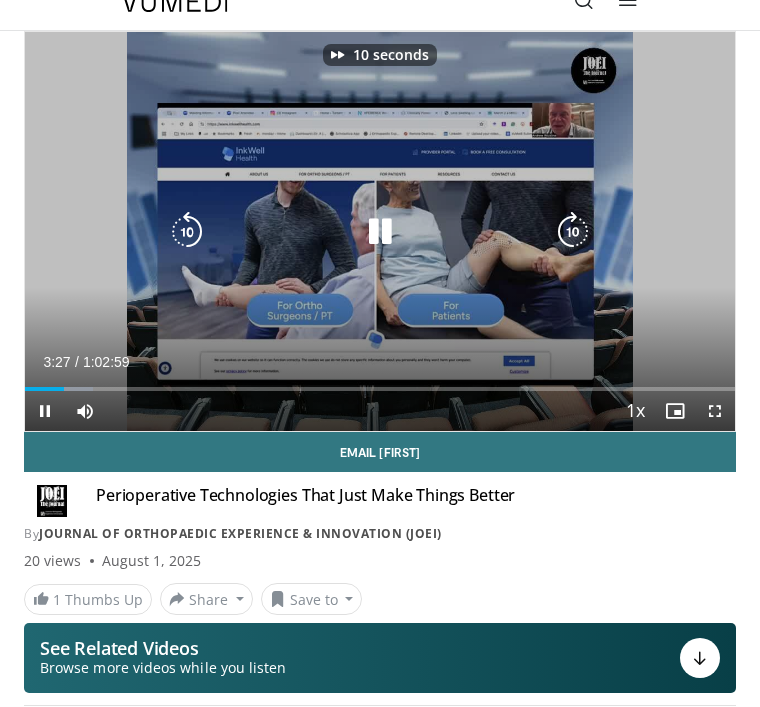 click at bounding box center (573, 232) 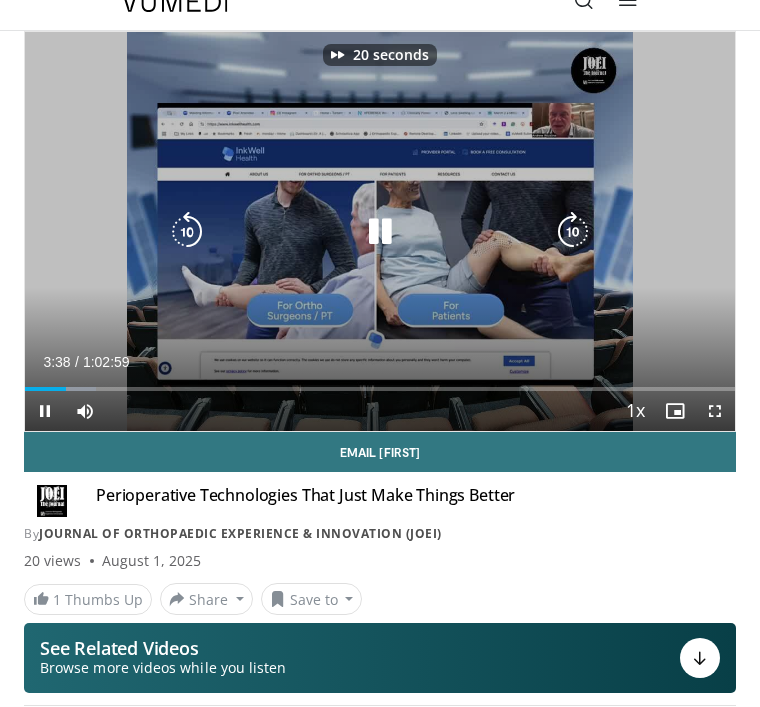 click at bounding box center [573, 232] 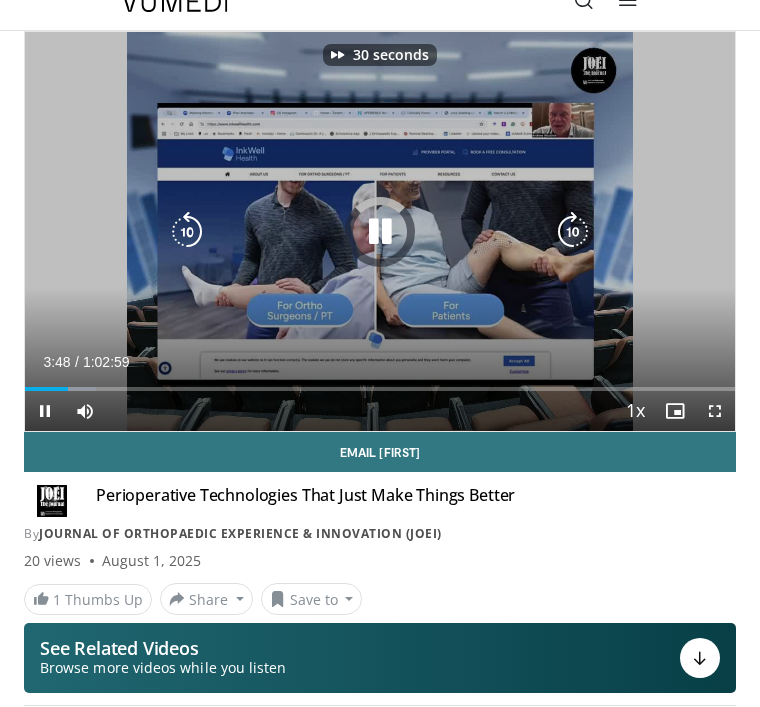 click at bounding box center (573, 232) 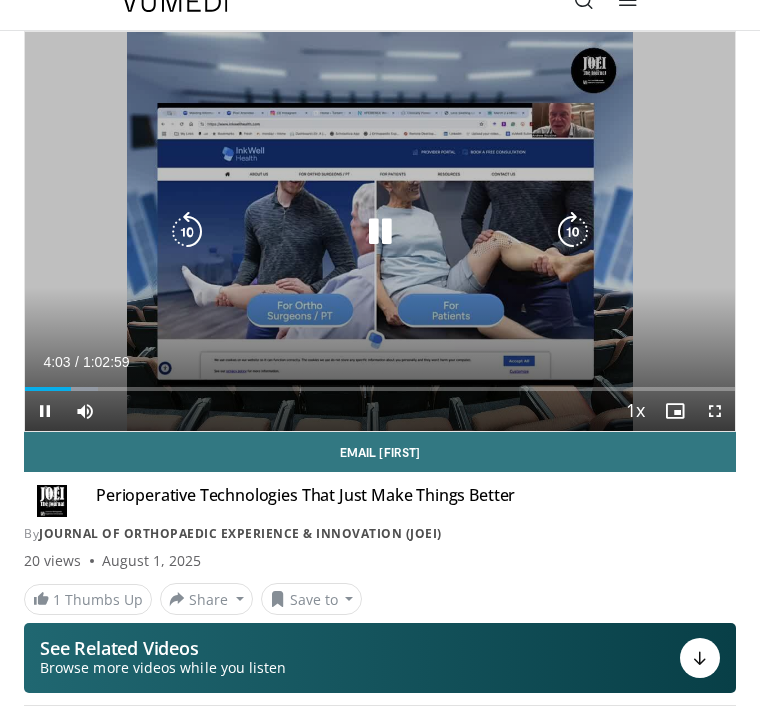 click at bounding box center (573, 232) 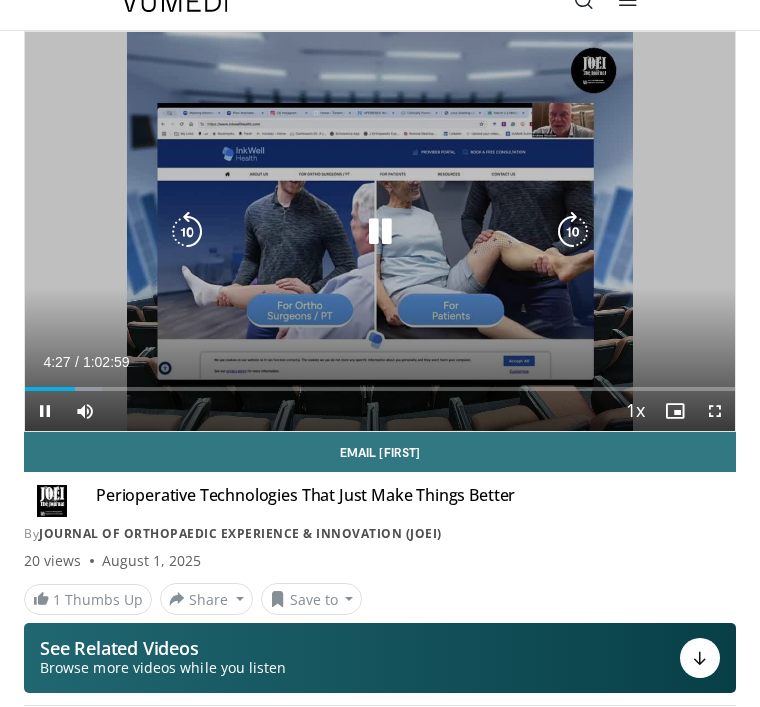 click at bounding box center [573, 232] 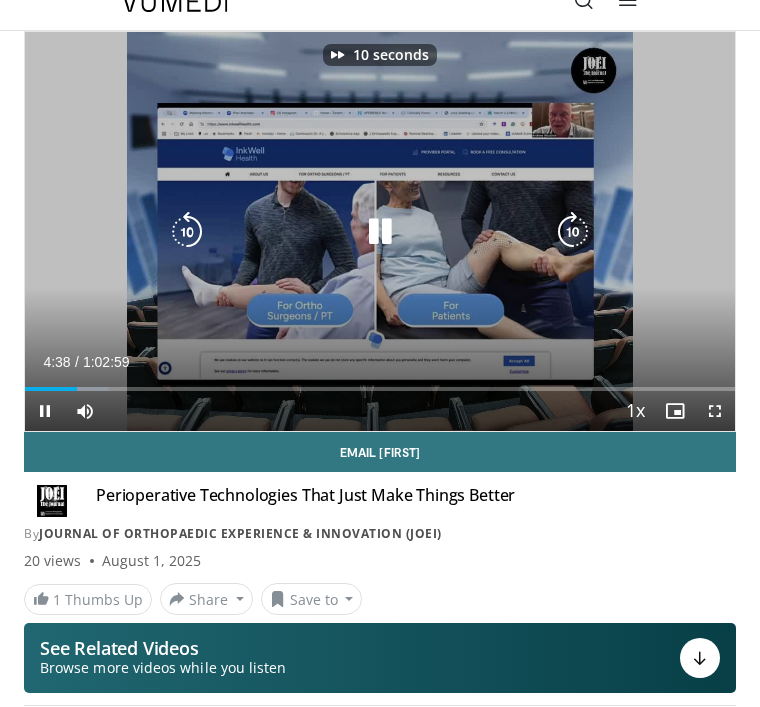 click at bounding box center [573, 232] 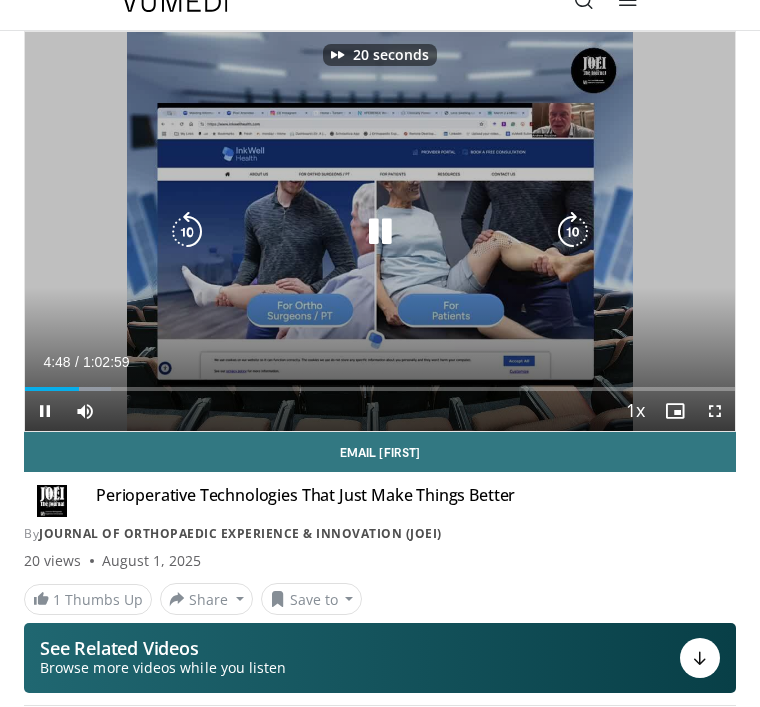 click at bounding box center [573, 232] 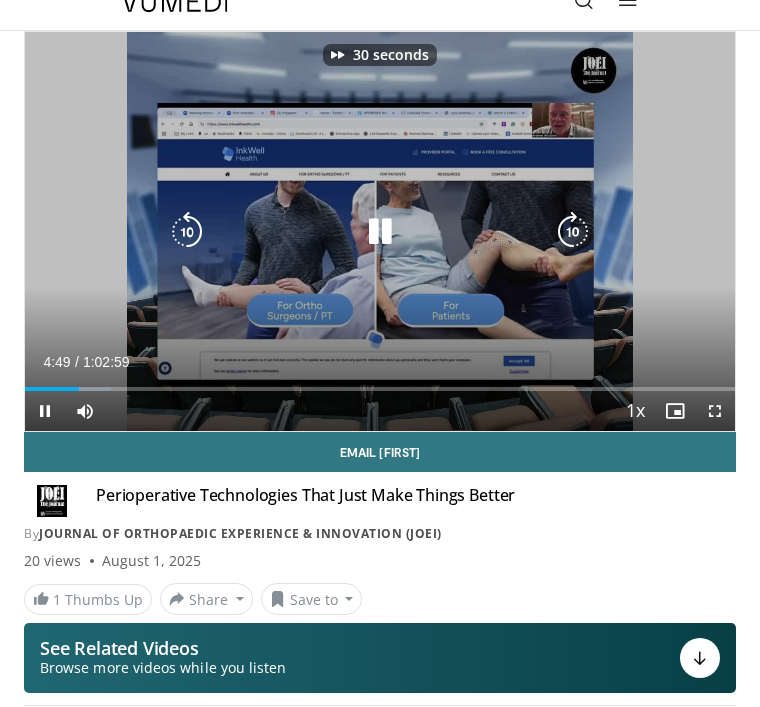click at bounding box center (573, 232) 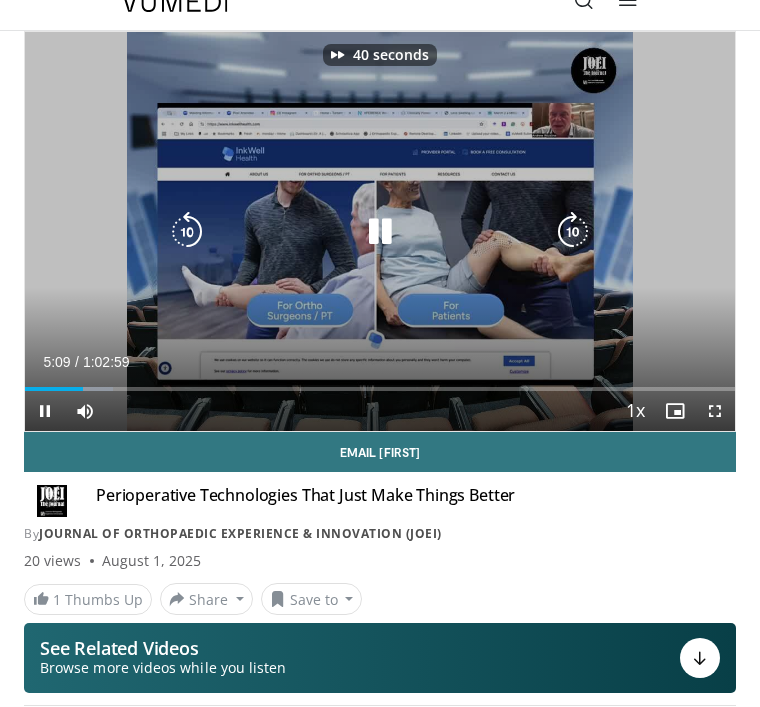 click at bounding box center [573, 232] 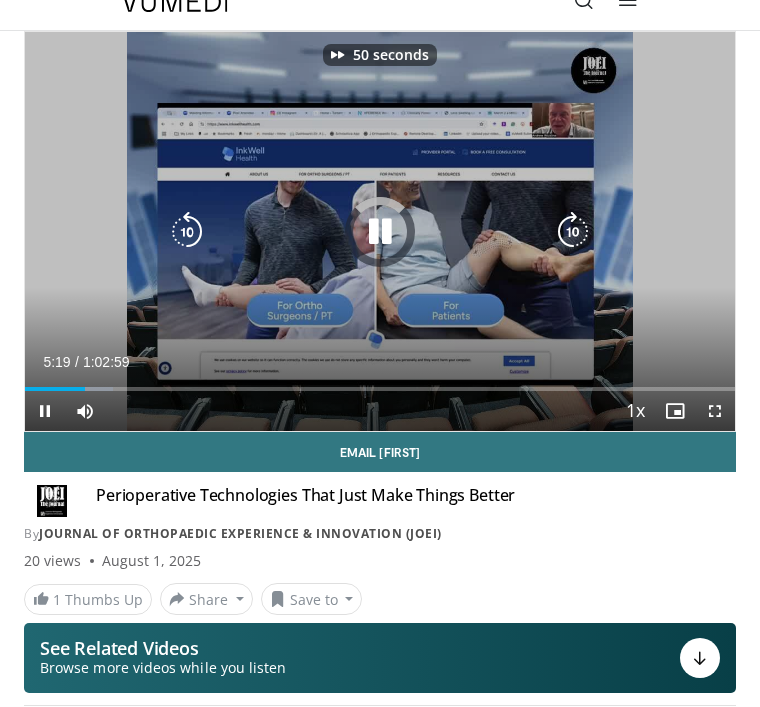 click at bounding box center (573, 232) 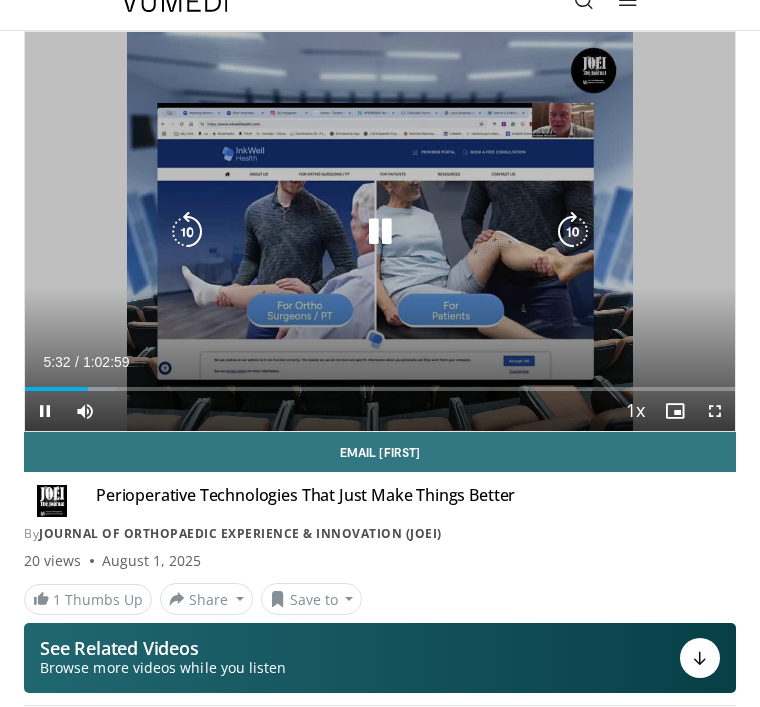 click at bounding box center (573, 232) 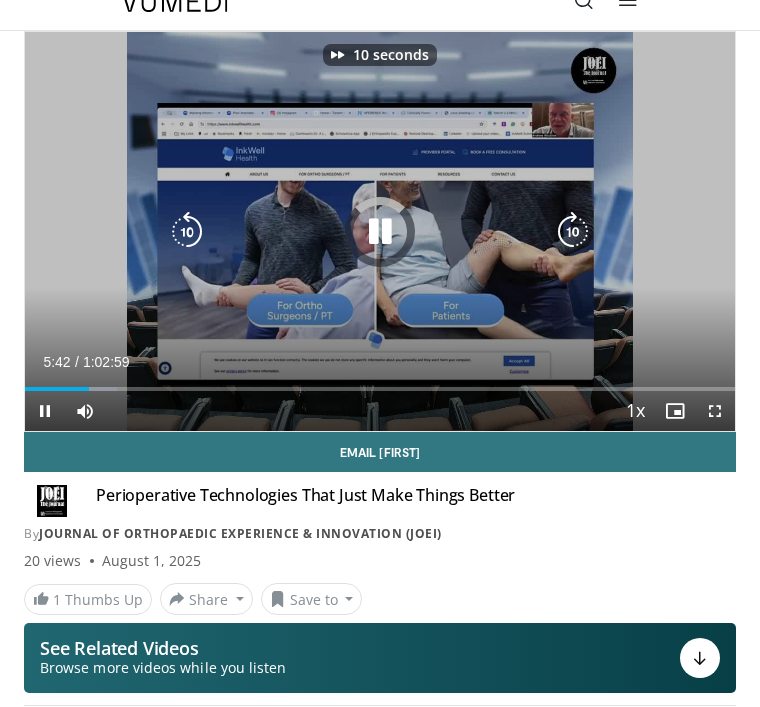 click at bounding box center [573, 232] 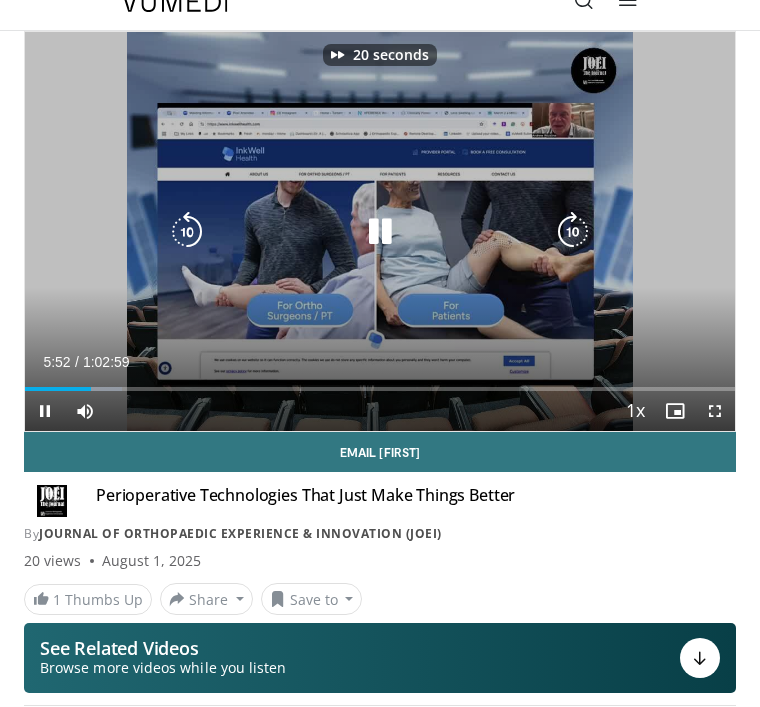 click at bounding box center [573, 232] 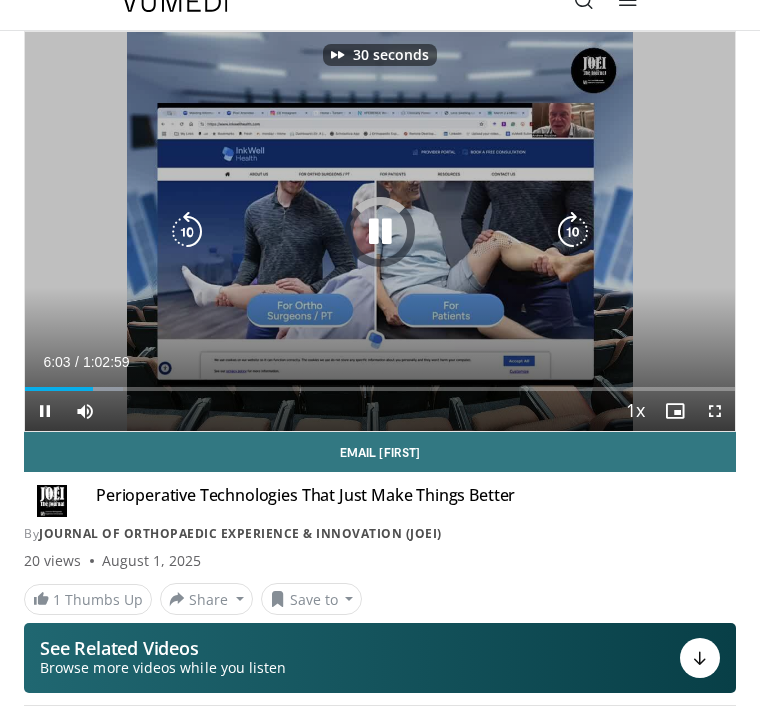 click at bounding box center [573, 232] 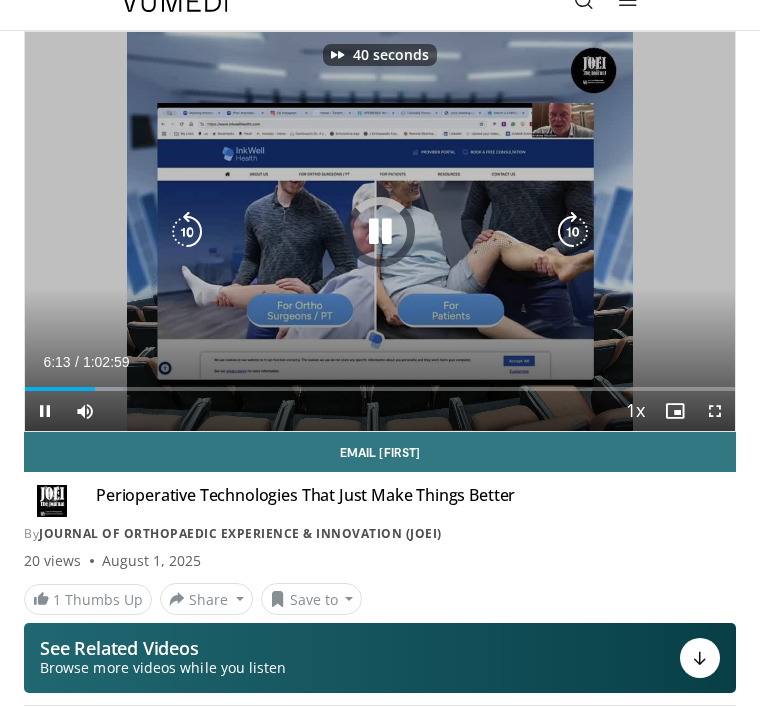 click at bounding box center [573, 232] 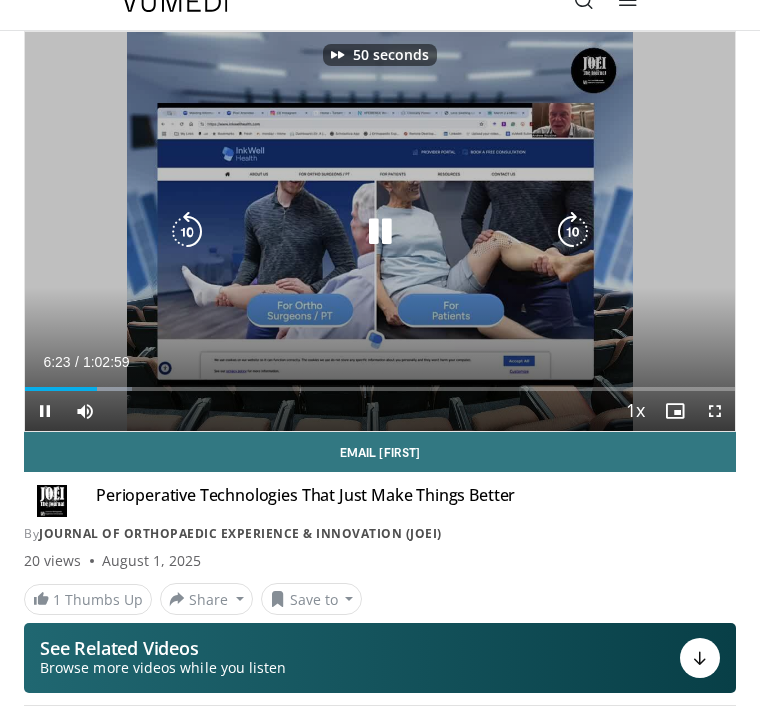 click at bounding box center [573, 232] 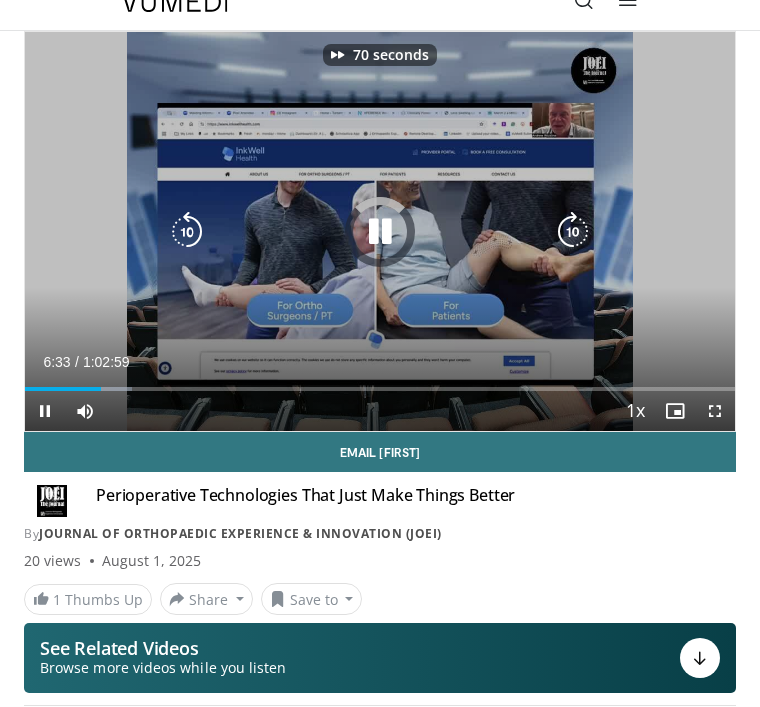 click at bounding box center (573, 232) 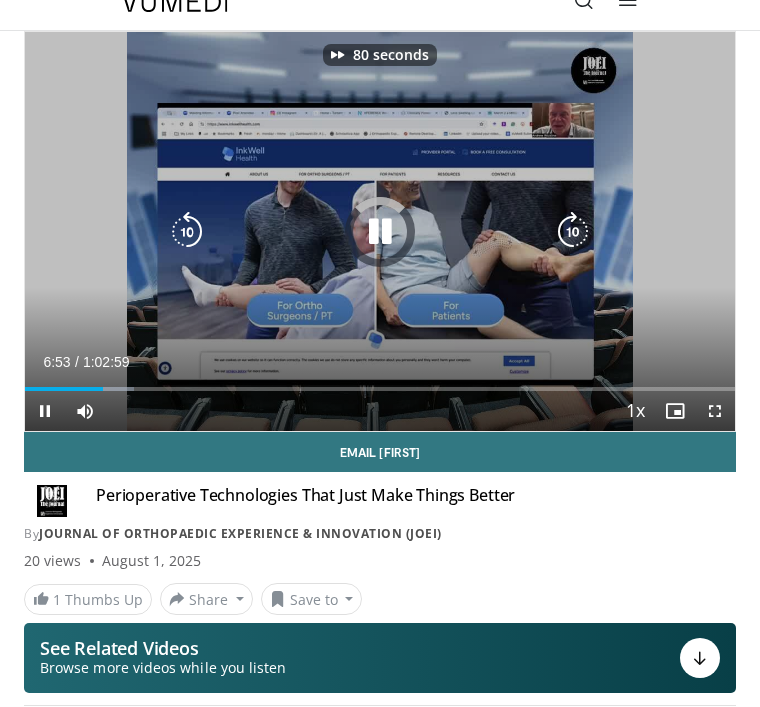 click at bounding box center (573, 232) 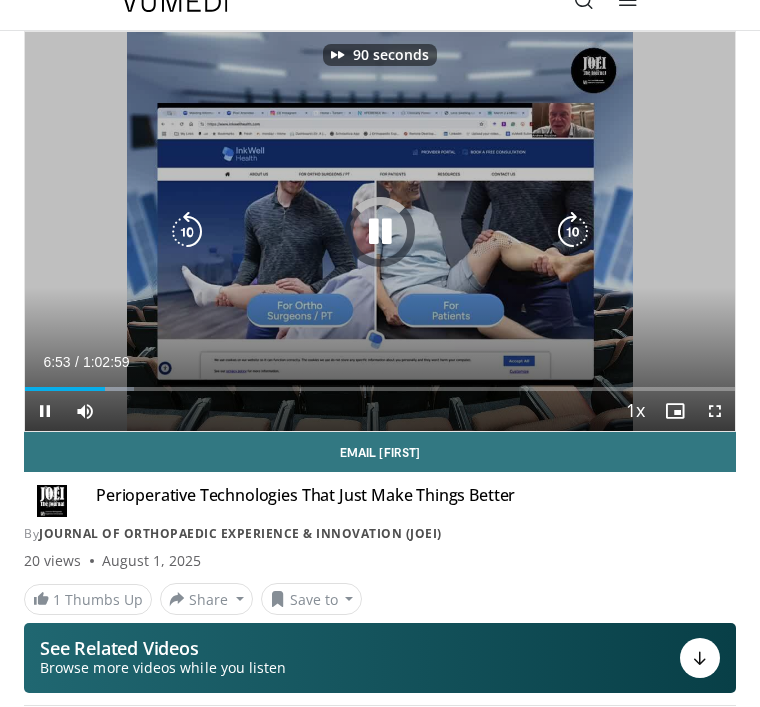 click at bounding box center [573, 232] 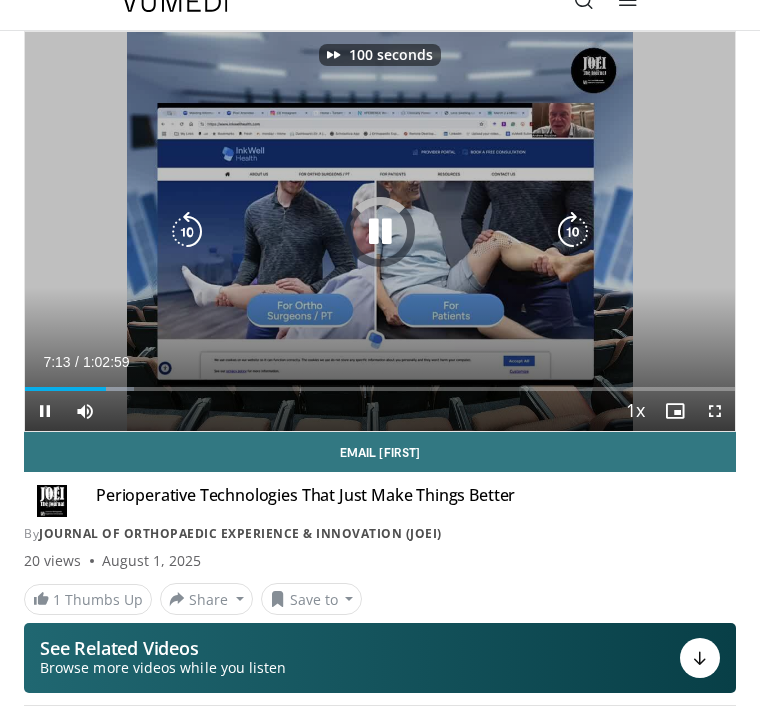 click at bounding box center (573, 232) 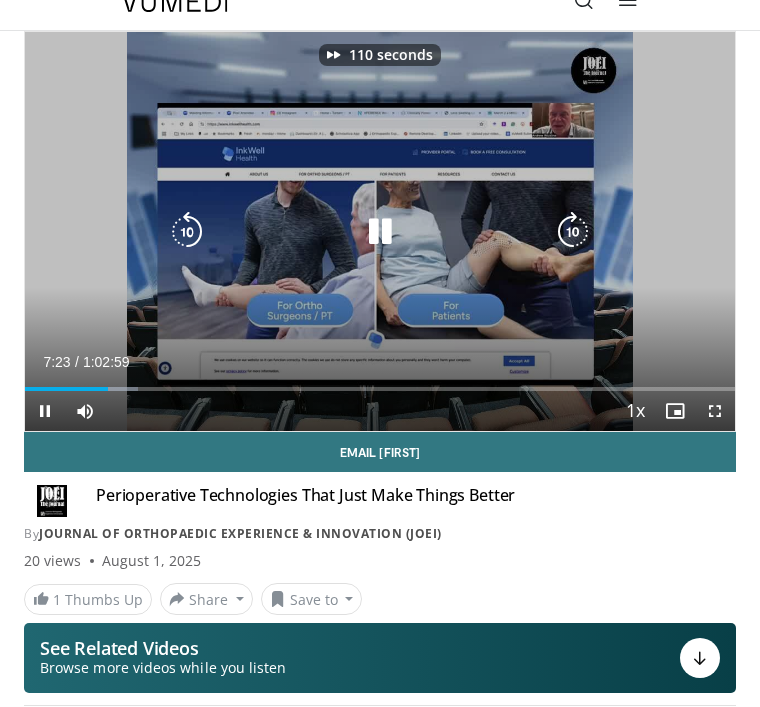 click at bounding box center [573, 232] 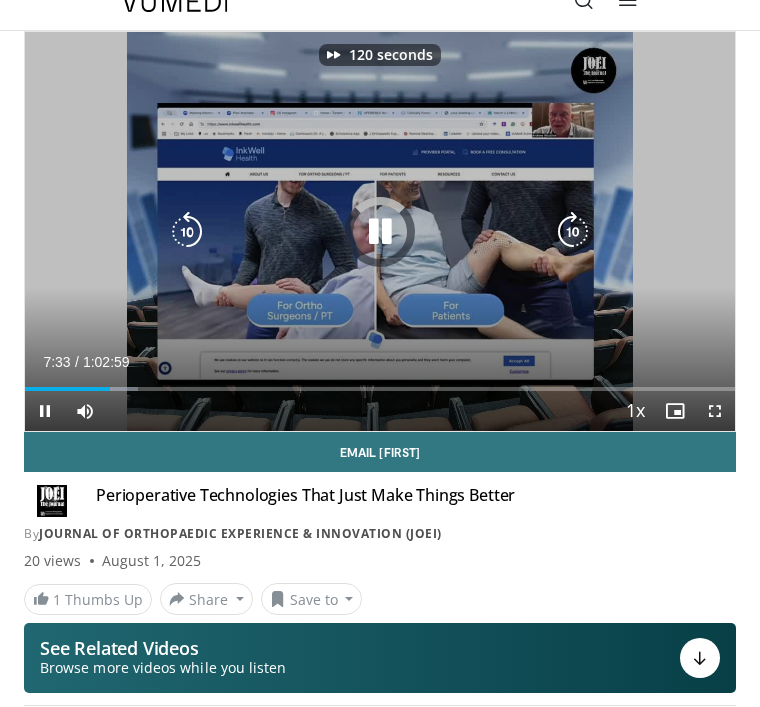 click at bounding box center (573, 232) 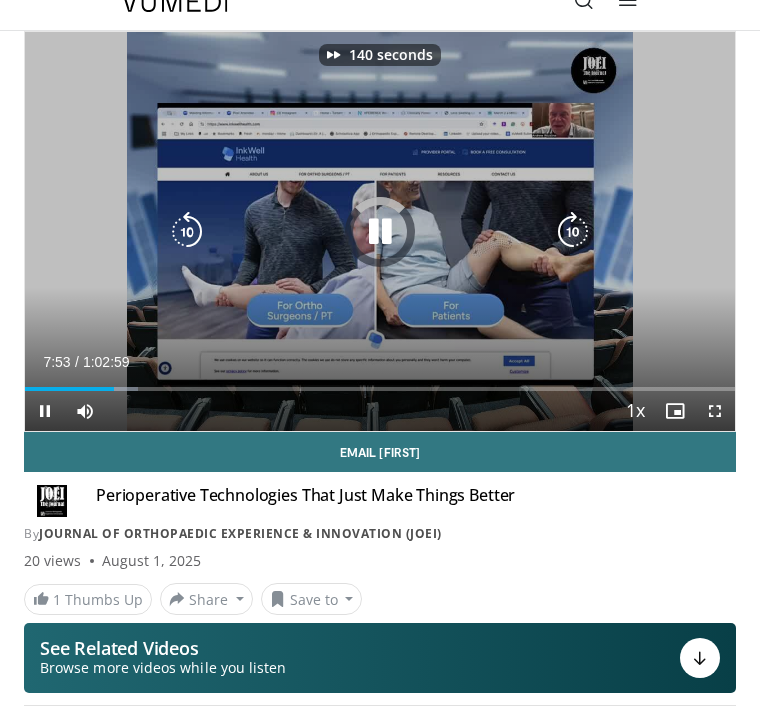 click at bounding box center [573, 232] 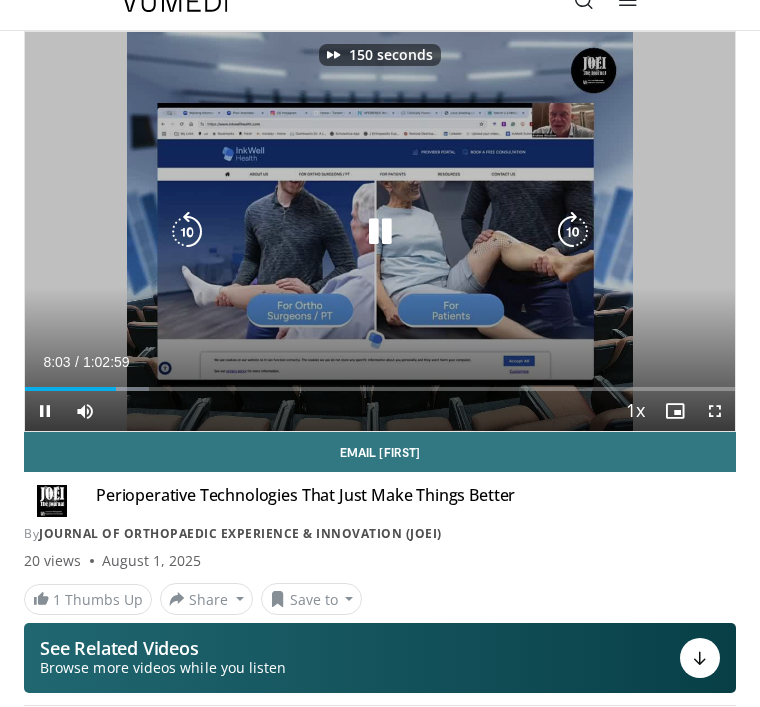 click at bounding box center (573, 232) 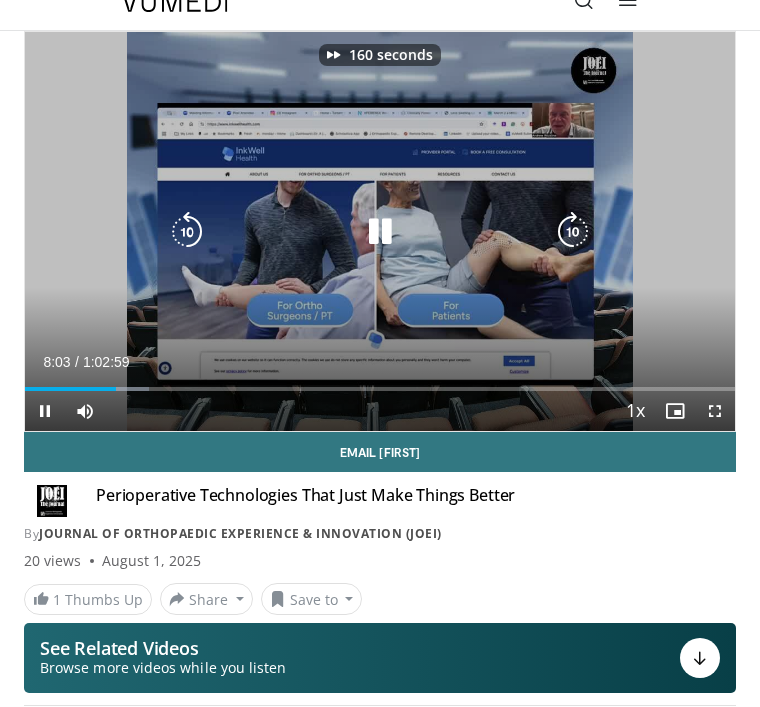 click at bounding box center (573, 232) 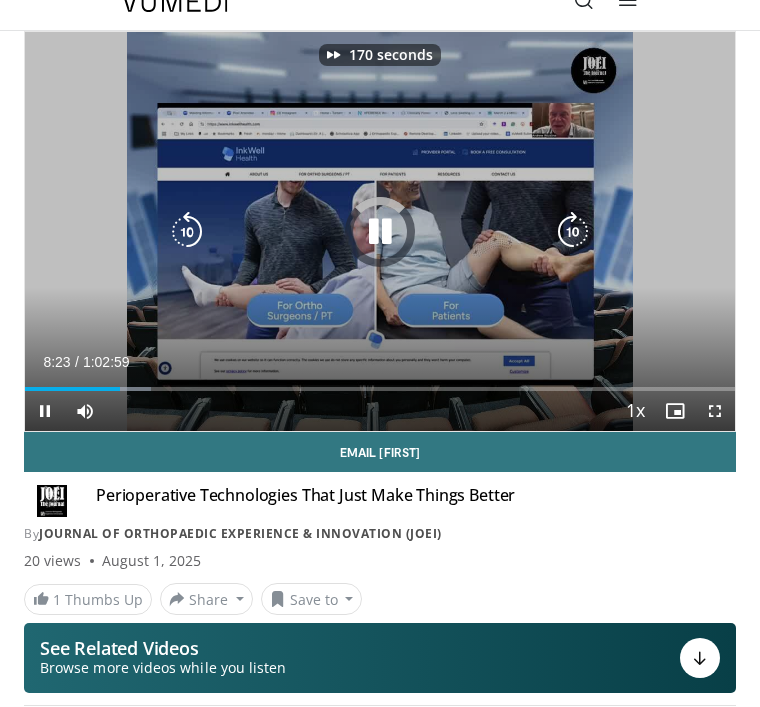 click at bounding box center (573, 232) 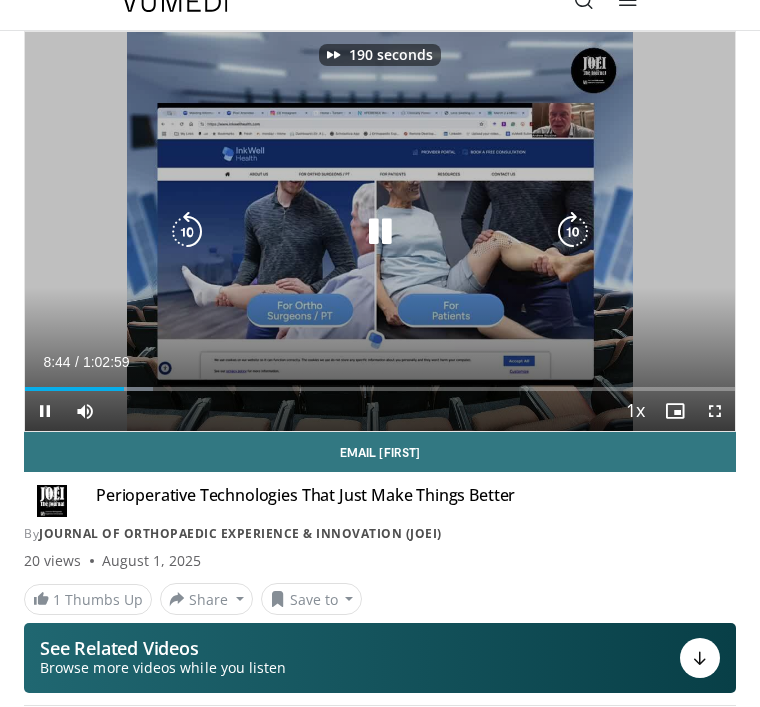 click at bounding box center (573, 232) 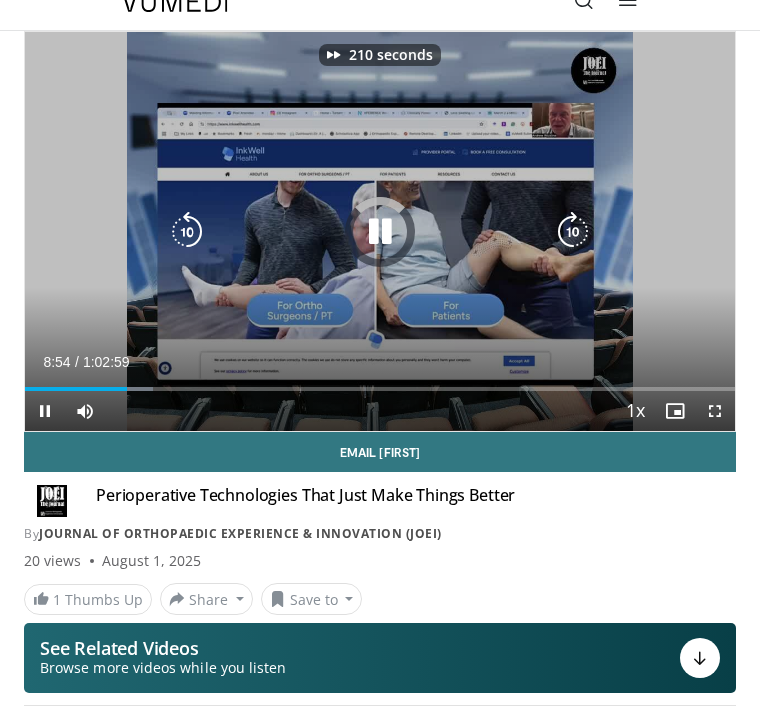click at bounding box center [573, 232] 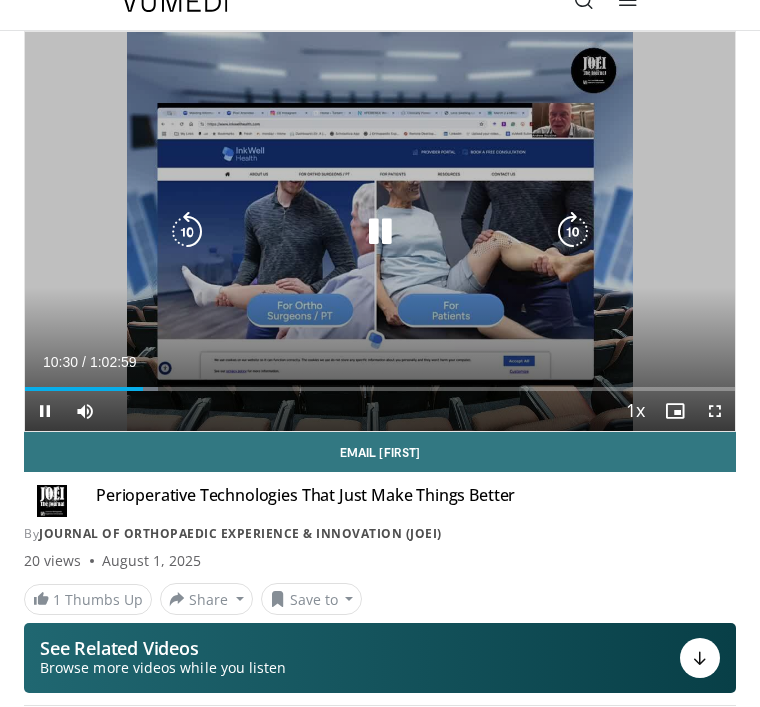 click on "230 seconds
Tap to unmute" at bounding box center [380, 231] 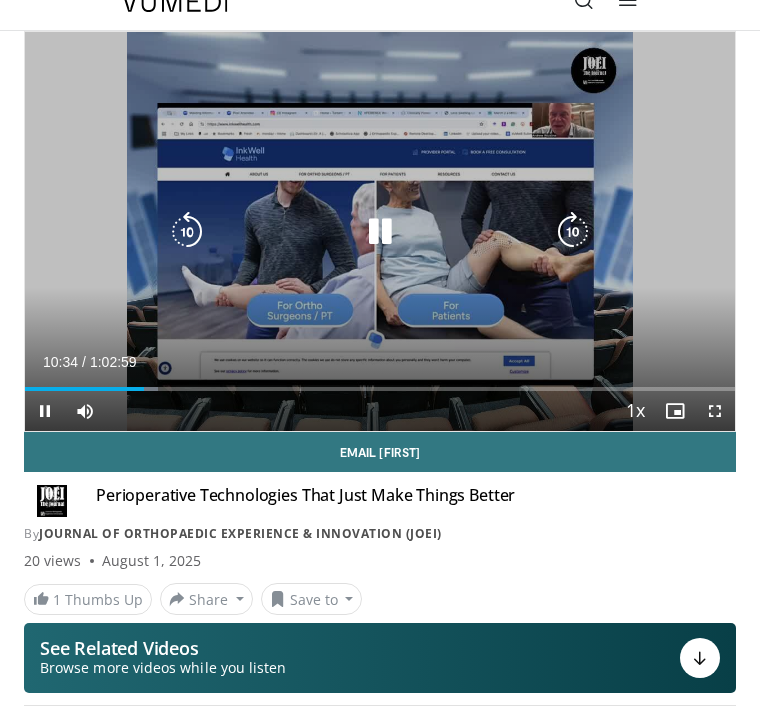 click at bounding box center (380, 232) 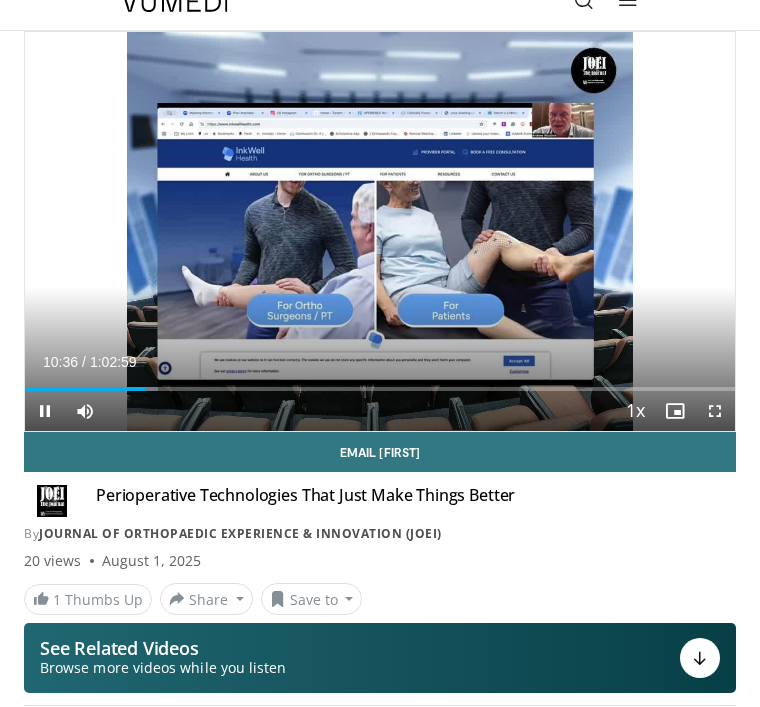 click on "See Related Videos
Browse more videos while you listen" at bounding box center [380, 658] 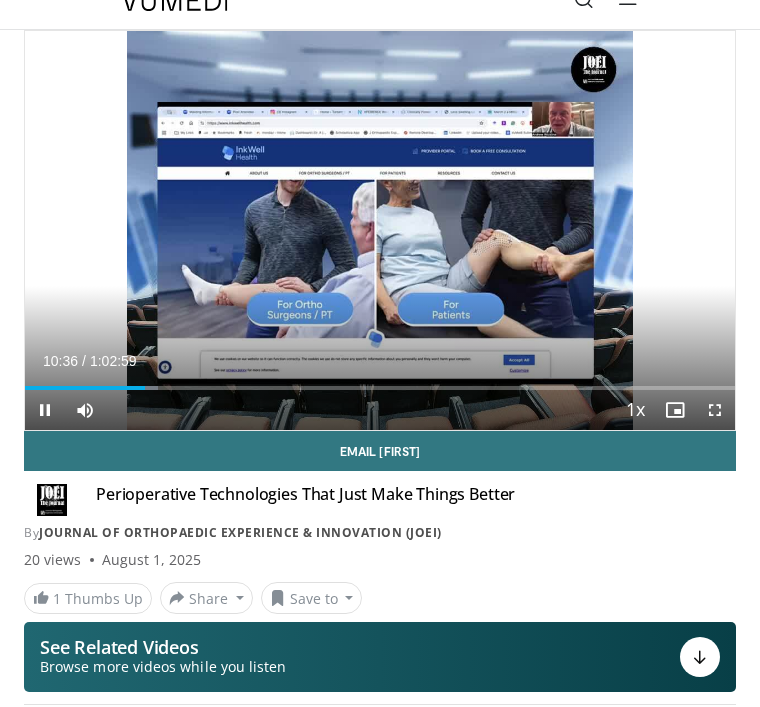 click on "See Related Videos
Browse more videos while you listen" at bounding box center (380, 657) 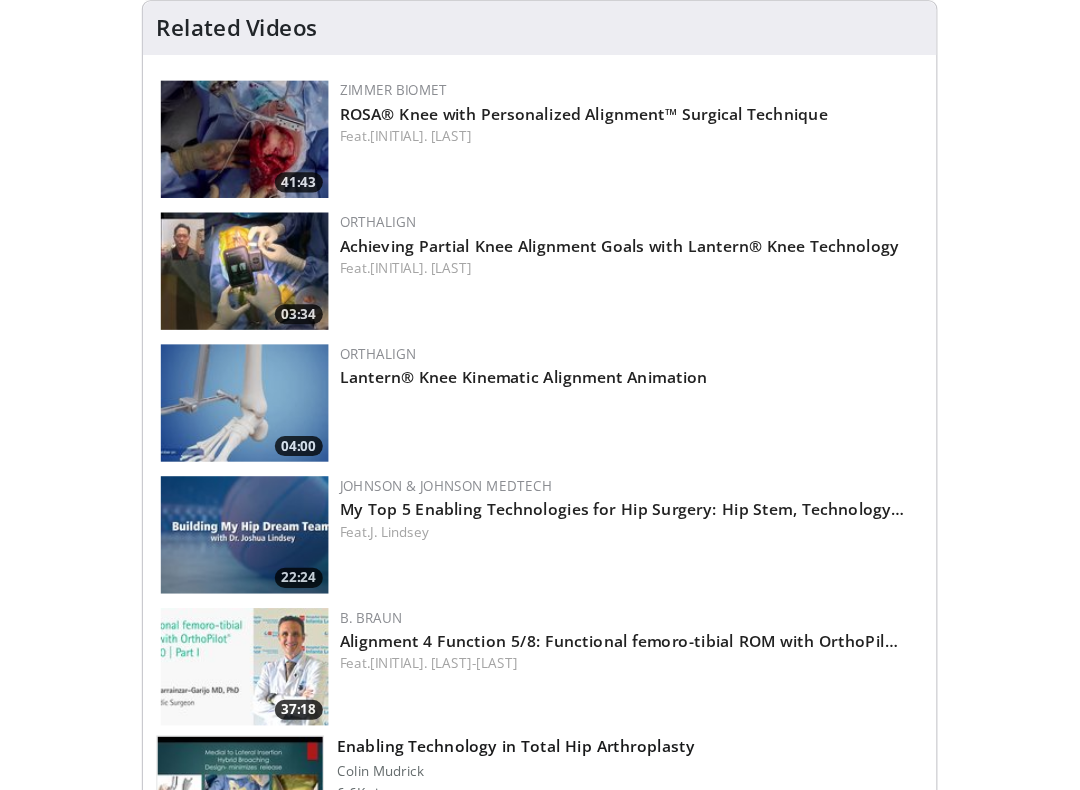 scroll, scrollTop: 0, scrollLeft: 0, axis: both 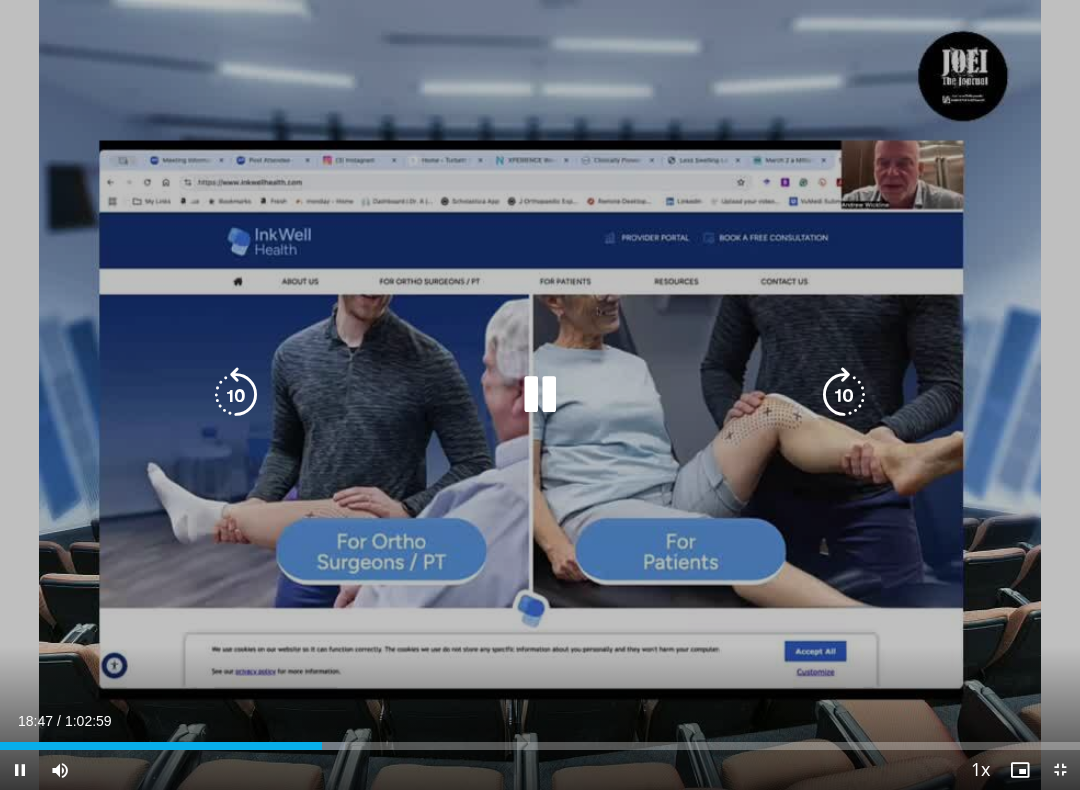 click at bounding box center [540, 395] 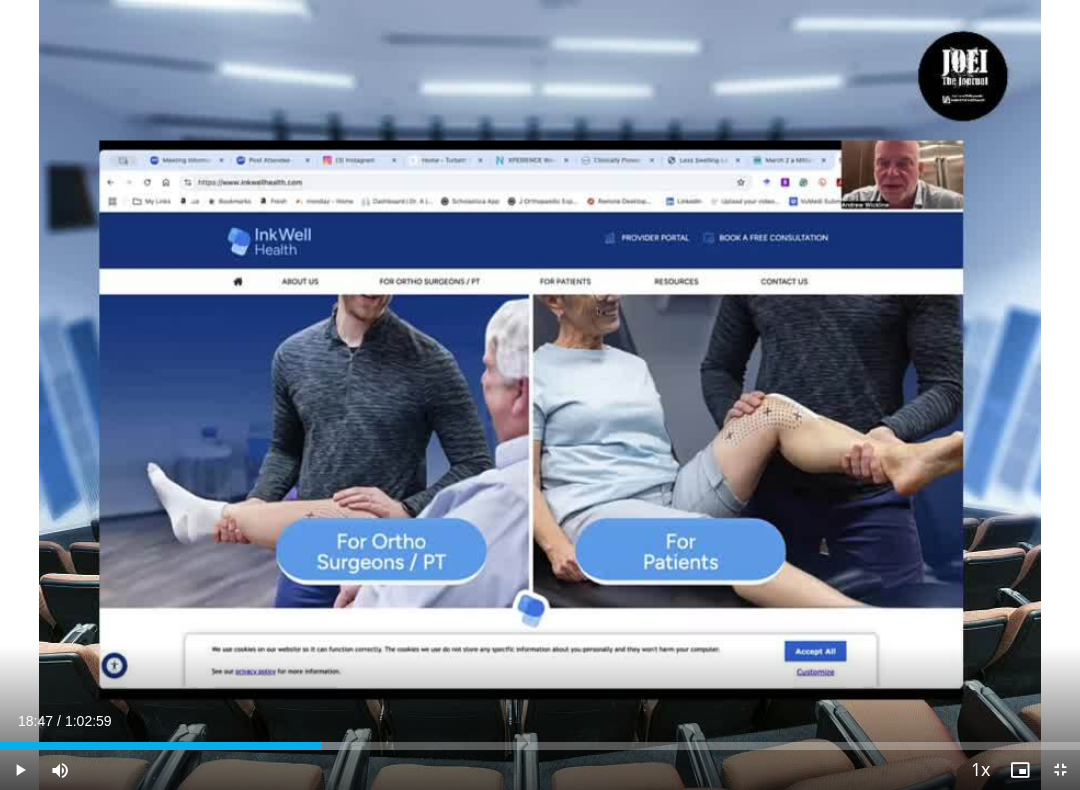 click on "230 seconds
Tap to unmute" at bounding box center [540, 395] 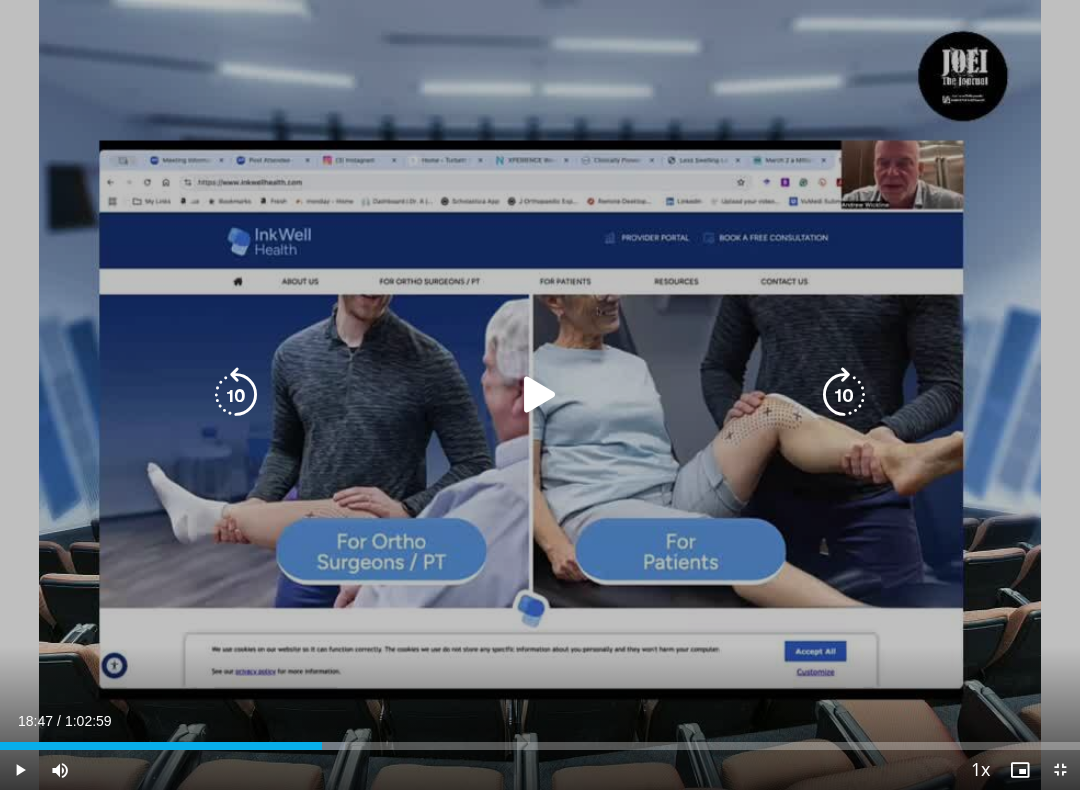 click at bounding box center [540, 395] 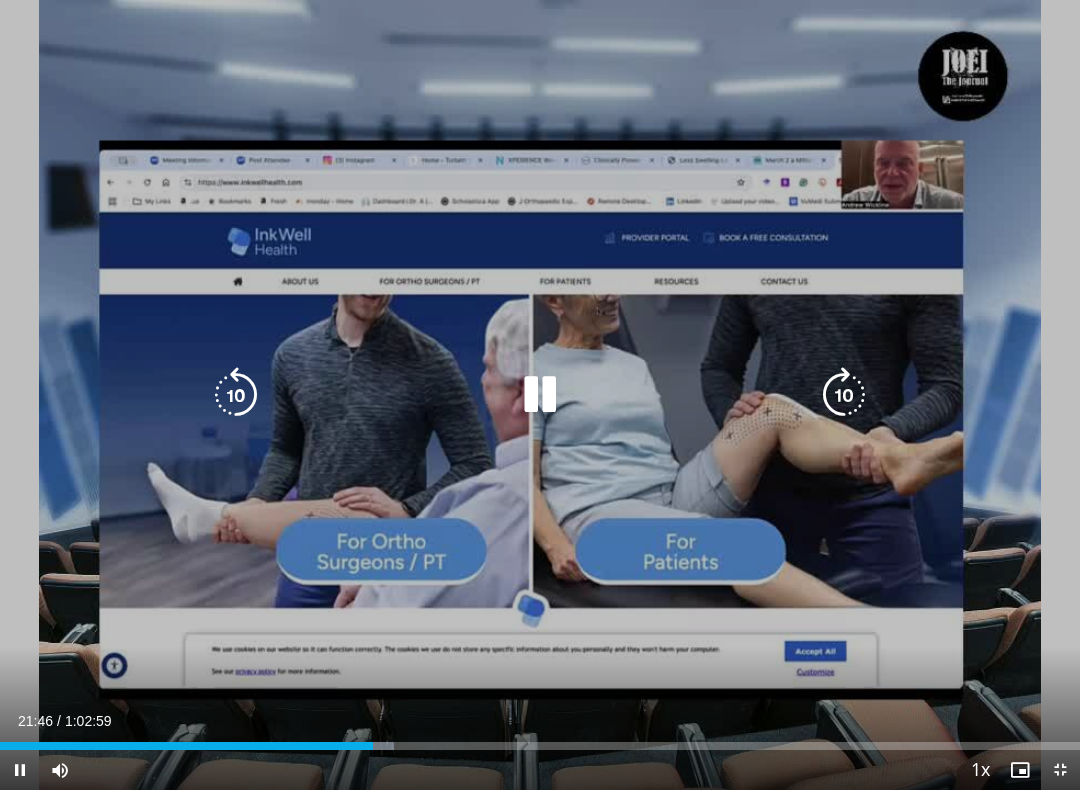 click on "230 seconds
Tap to unmute" at bounding box center (540, 395) 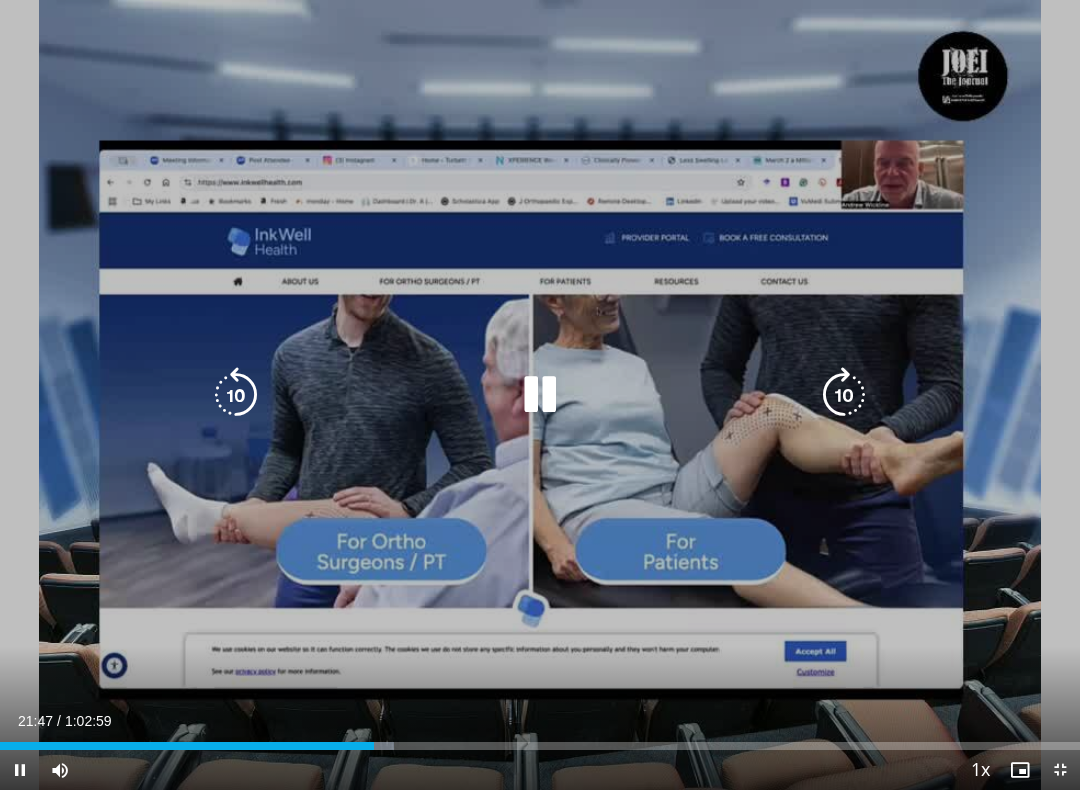 click at bounding box center [236, 395] 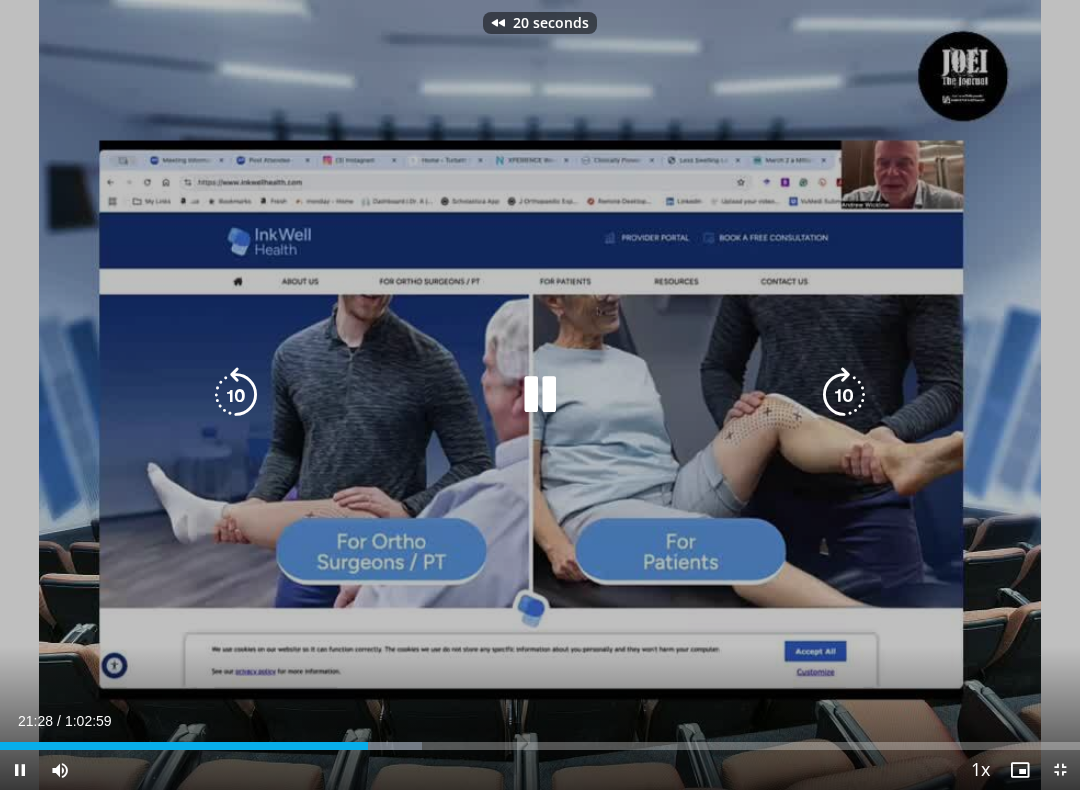 click at bounding box center (236, 395) 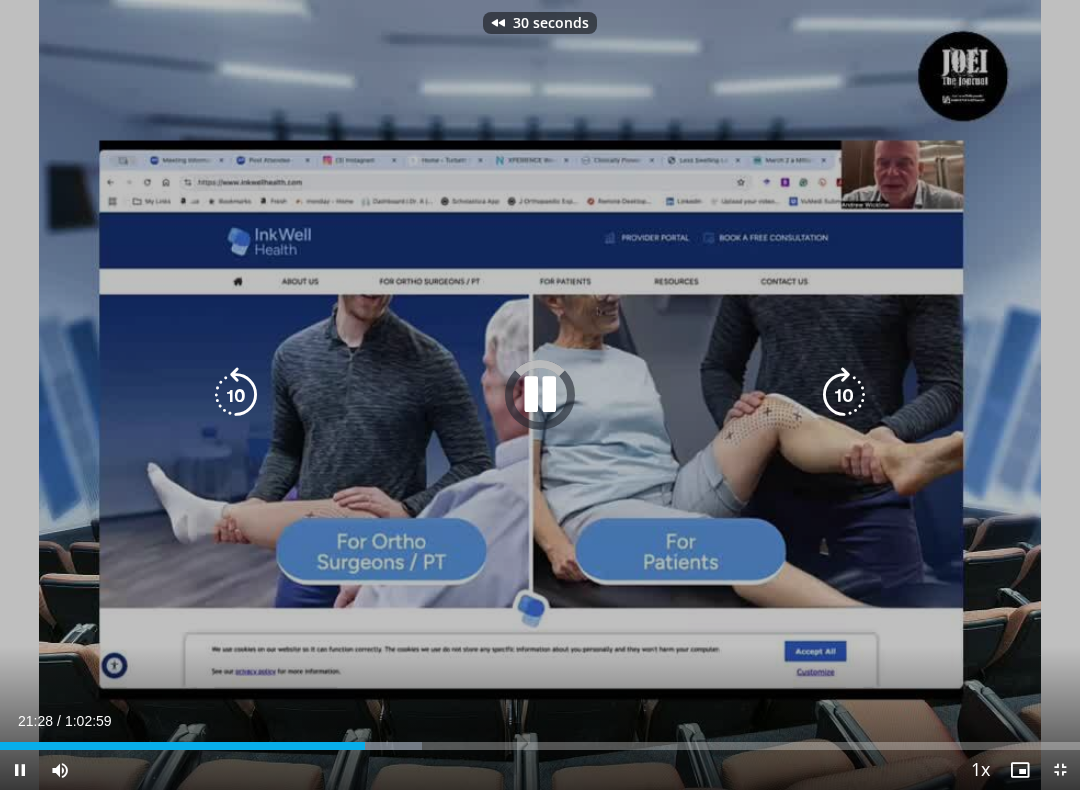 click at bounding box center [236, 395] 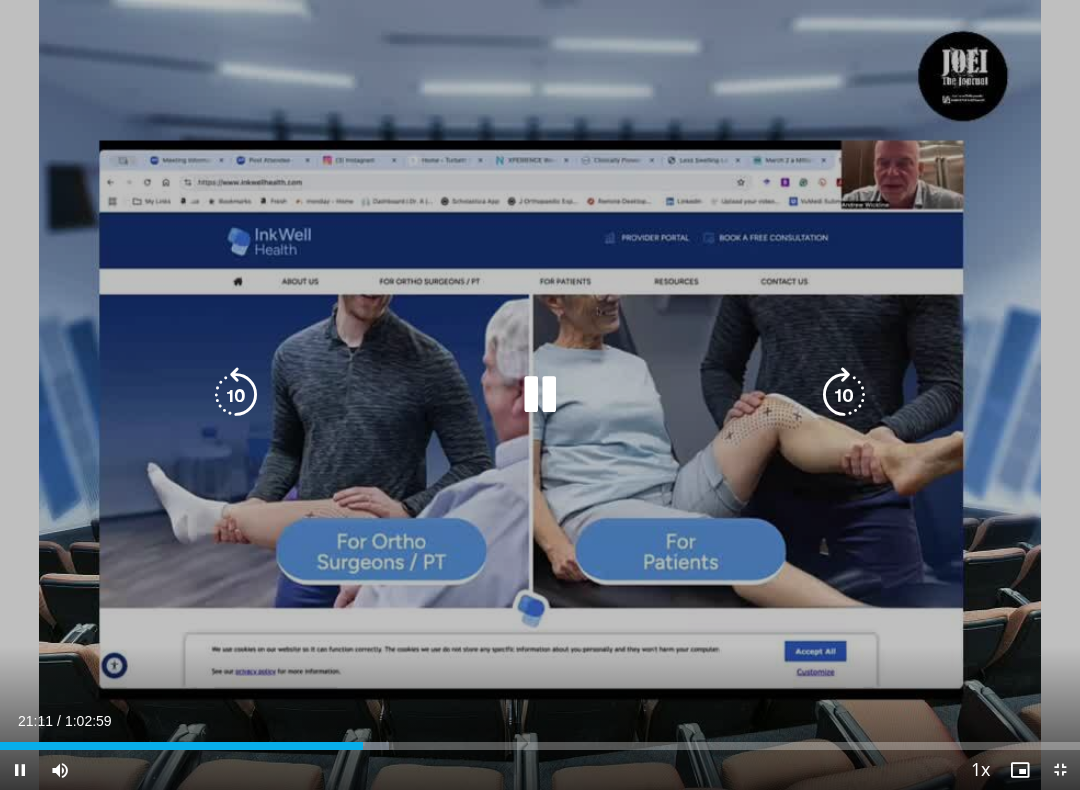 click at bounding box center (236, 395) 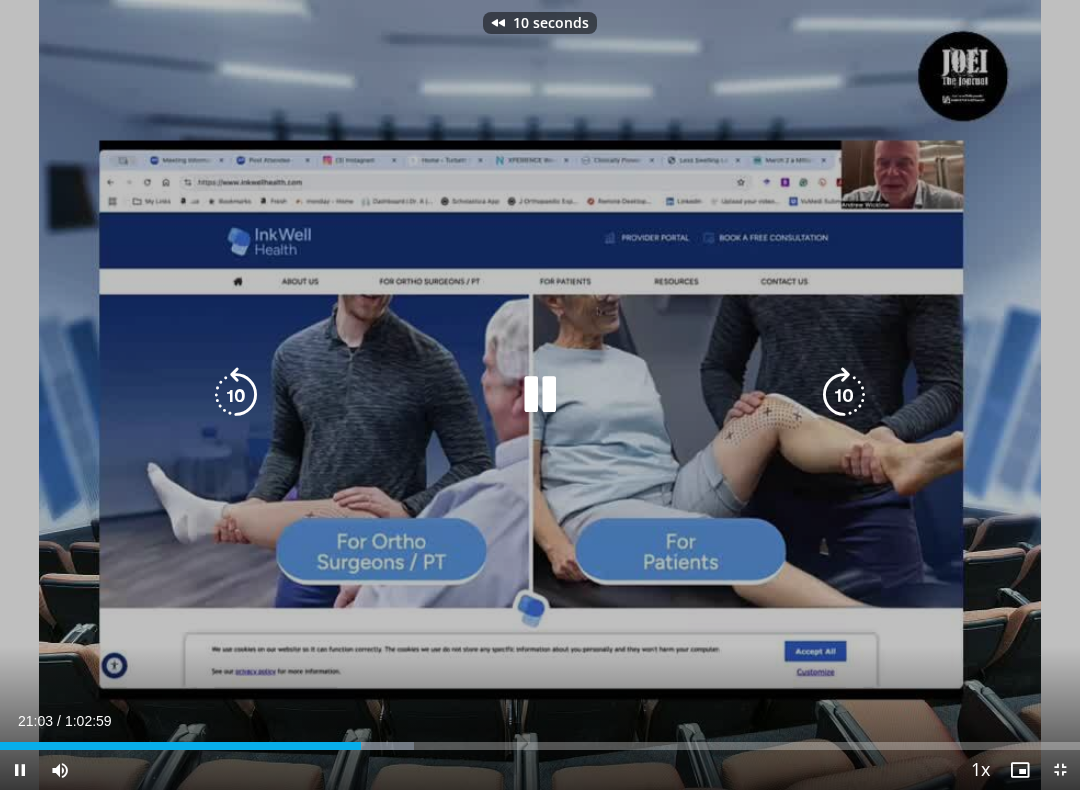 click at bounding box center [236, 395] 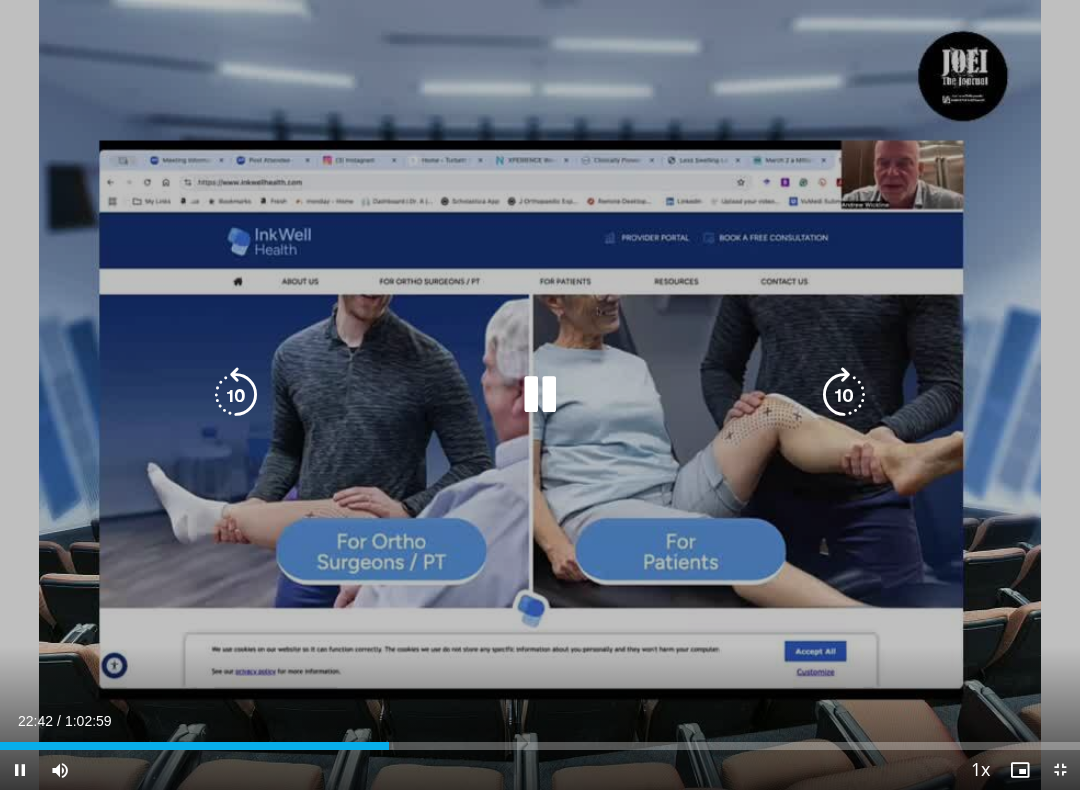 click at bounding box center [844, 395] 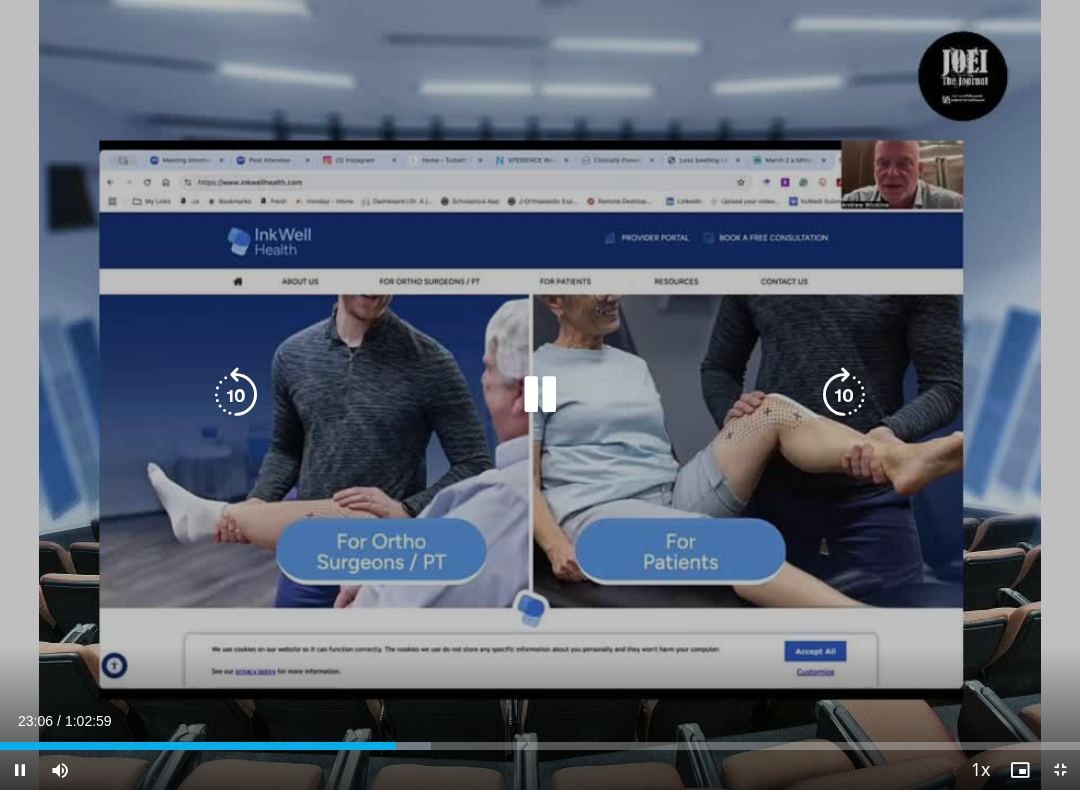 click at bounding box center (540, 395) 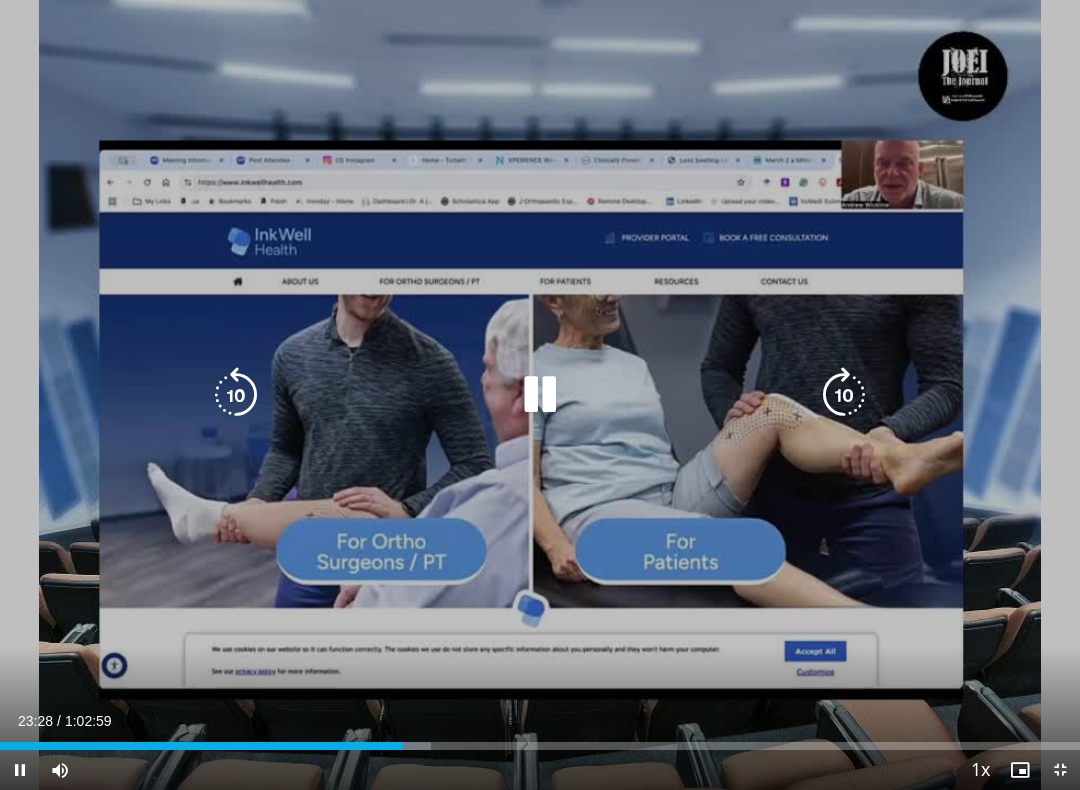 click at bounding box center (844, 395) 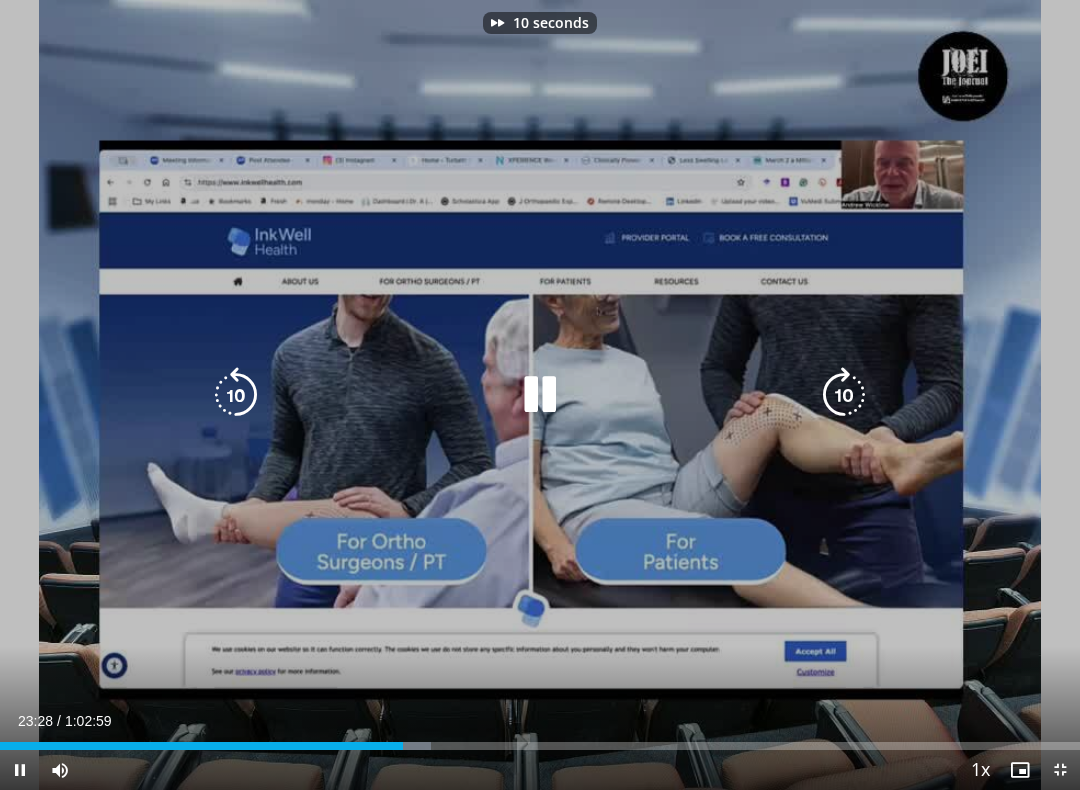 click at bounding box center (844, 395) 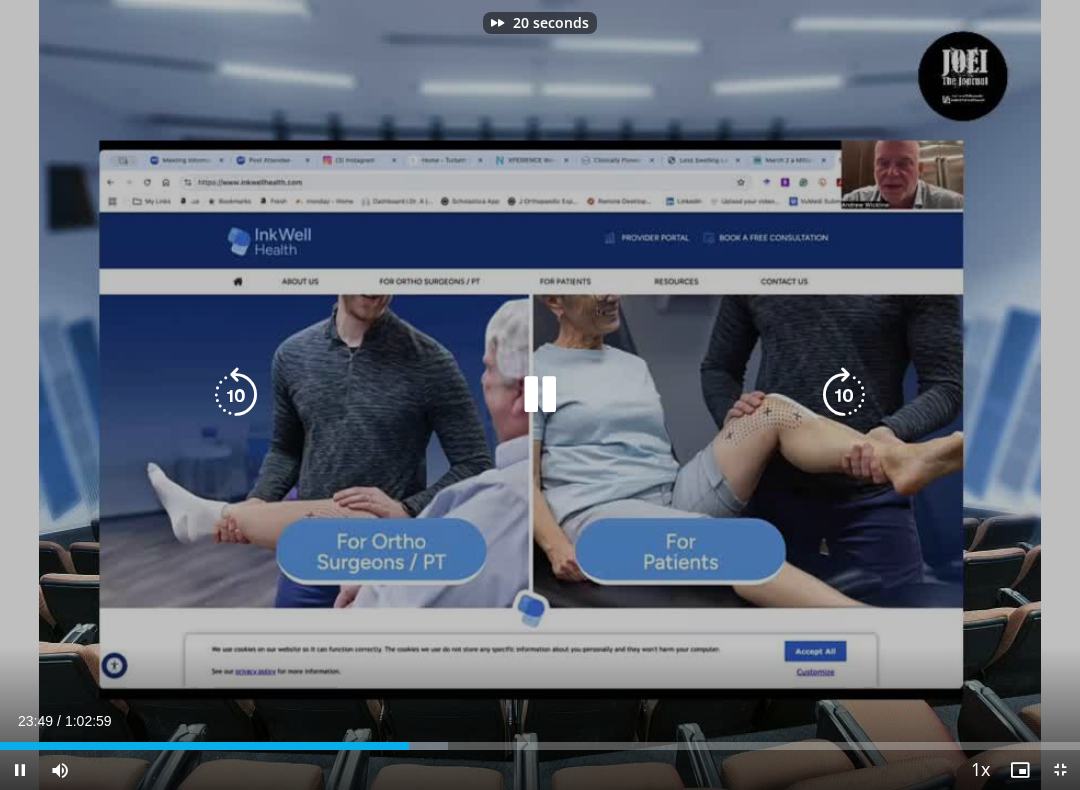 click at bounding box center [844, 395] 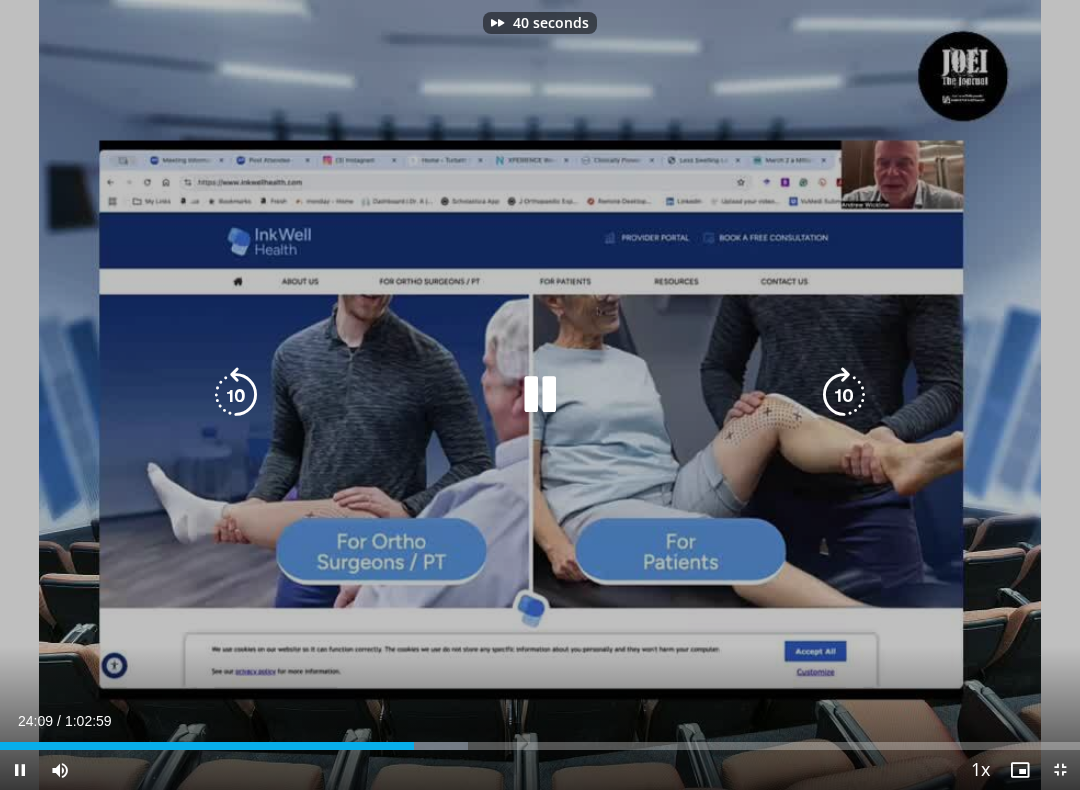 click at bounding box center (844, 395) 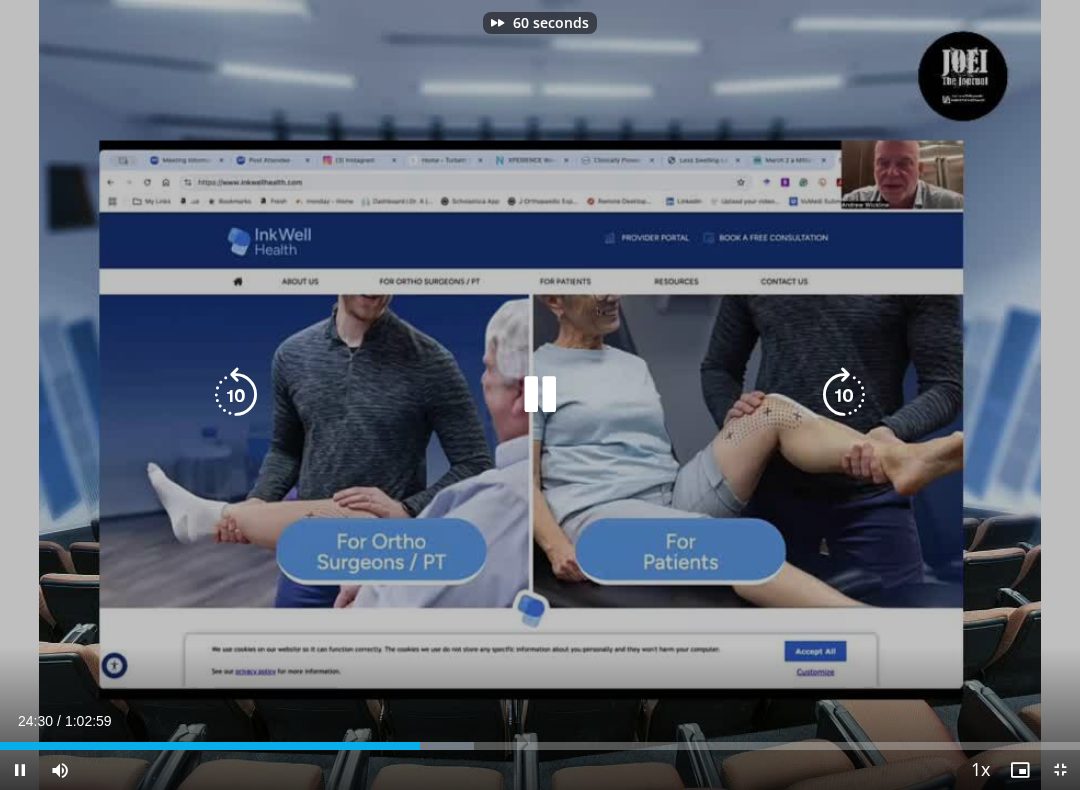 click at bounding box center [844, 395] 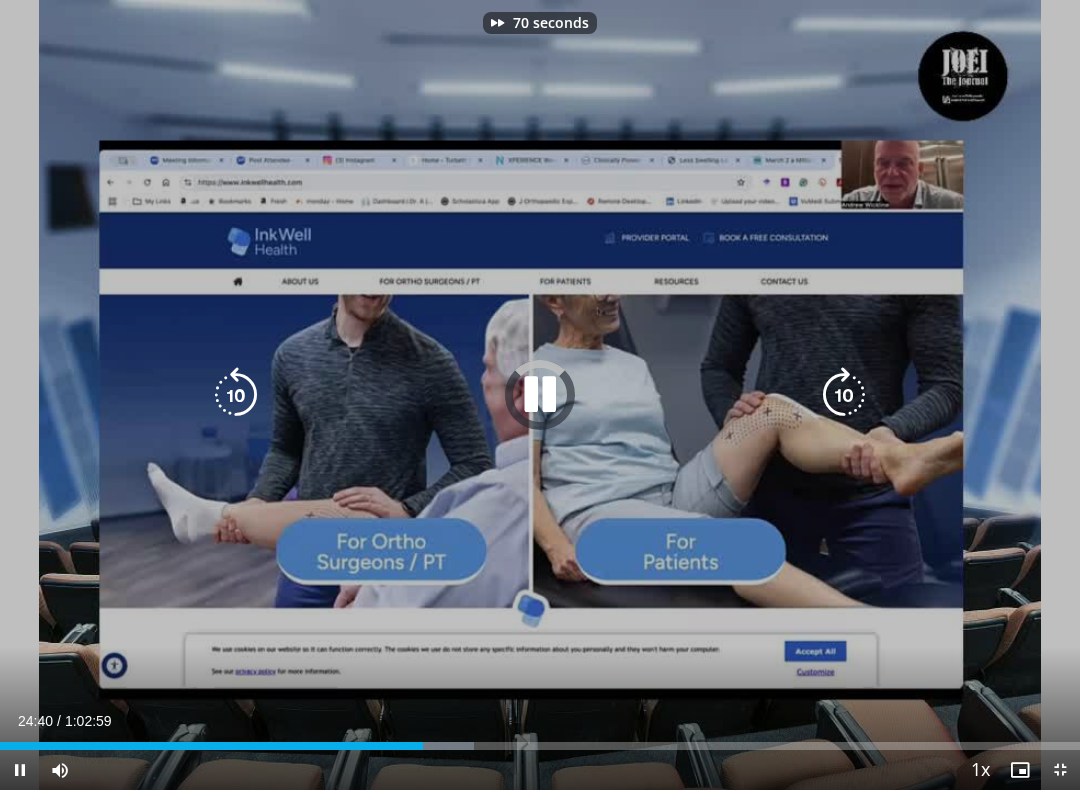 click at bounding box center (844, 395) 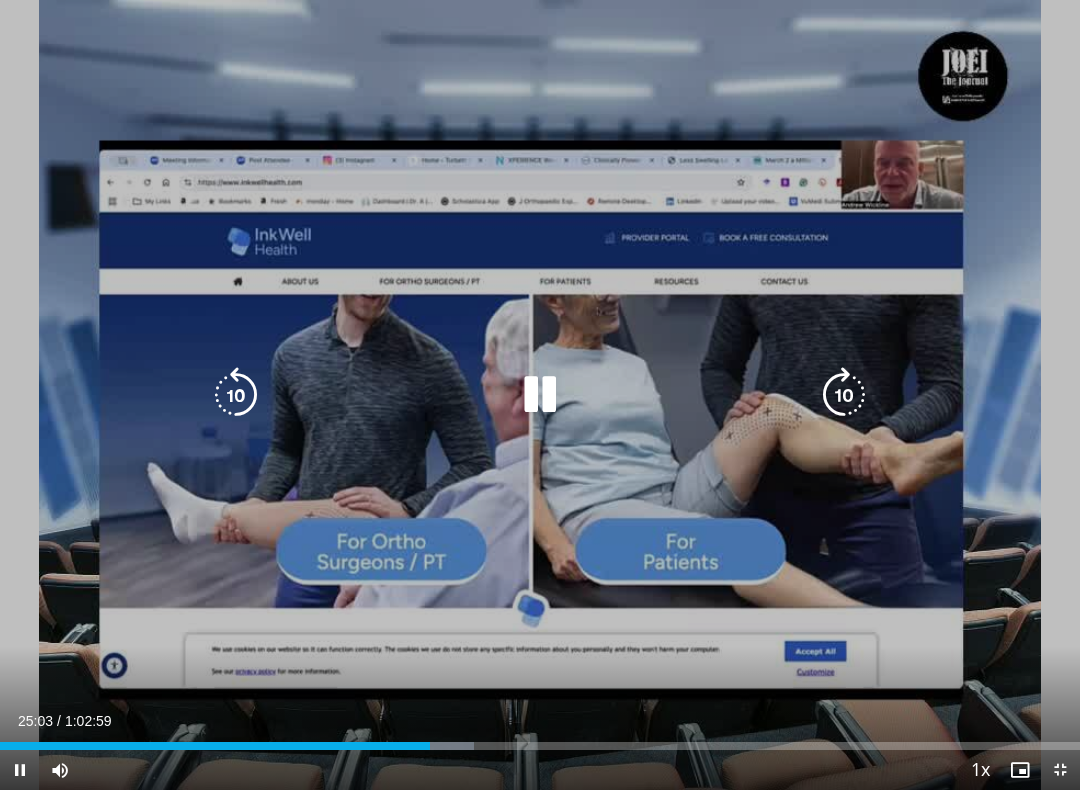 click at bounding box center (844, 395) 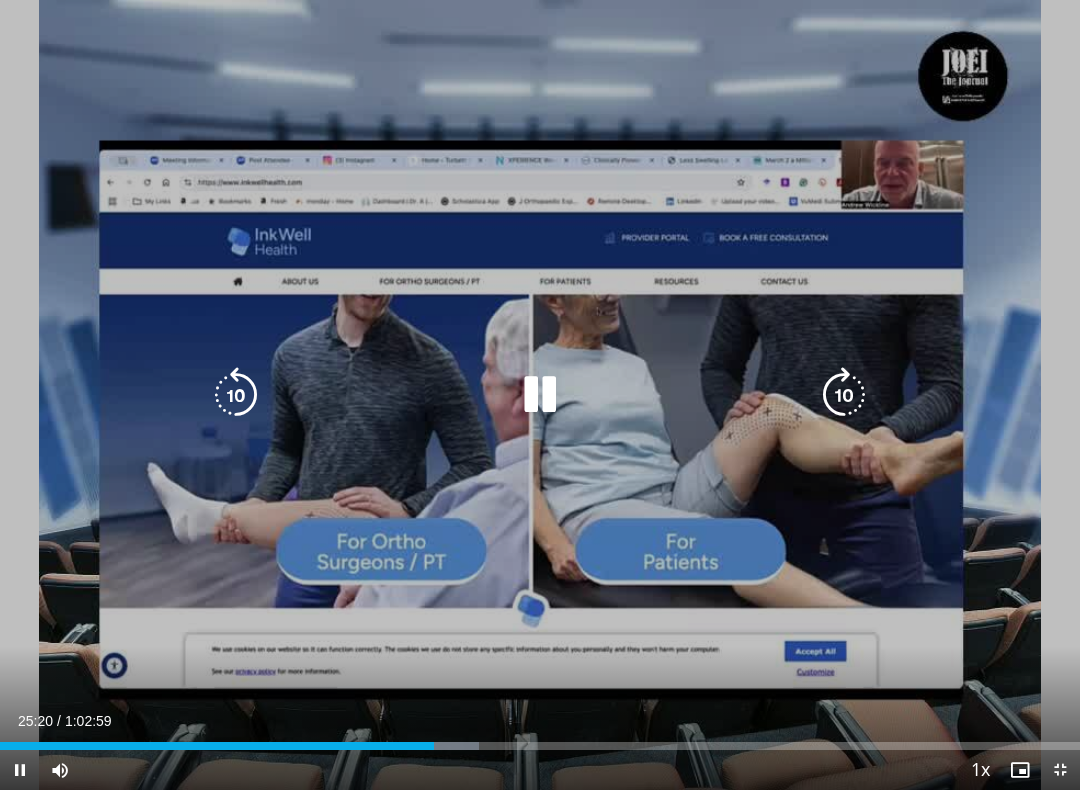click on "10 seconds
Tap to unmute" at bounding box center (540, 395) 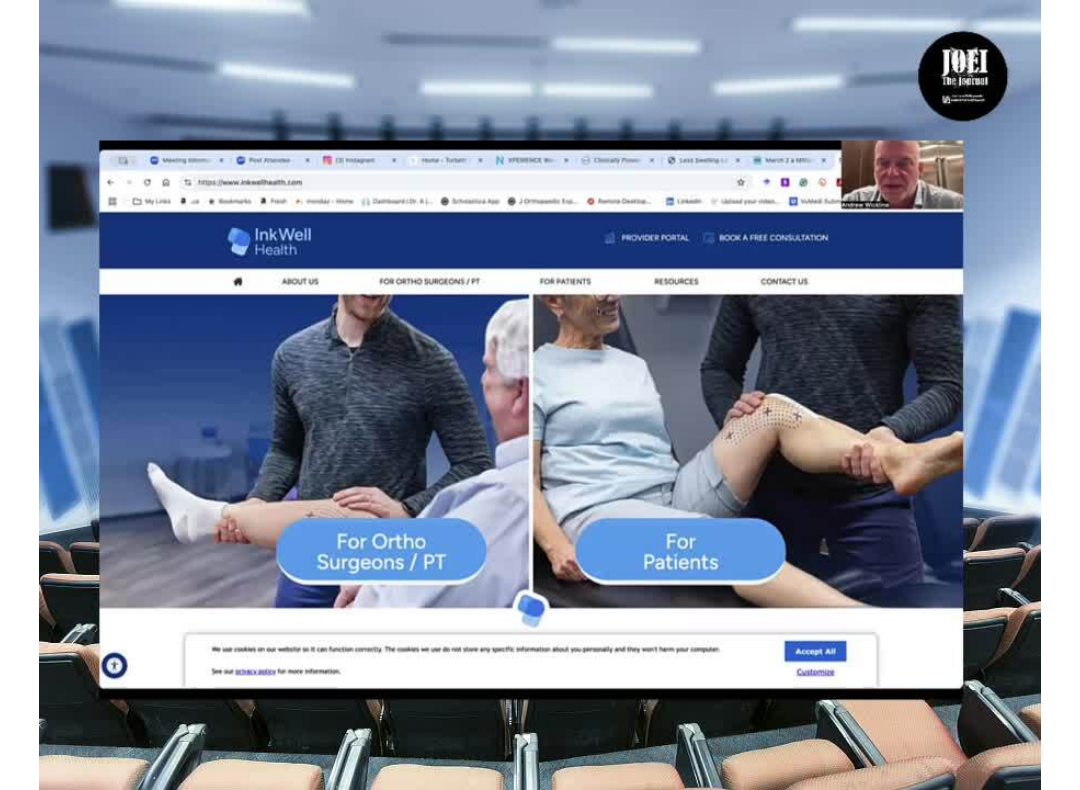 click on "10 seconds
Tap to unmute" at bounding box center (540, 395) 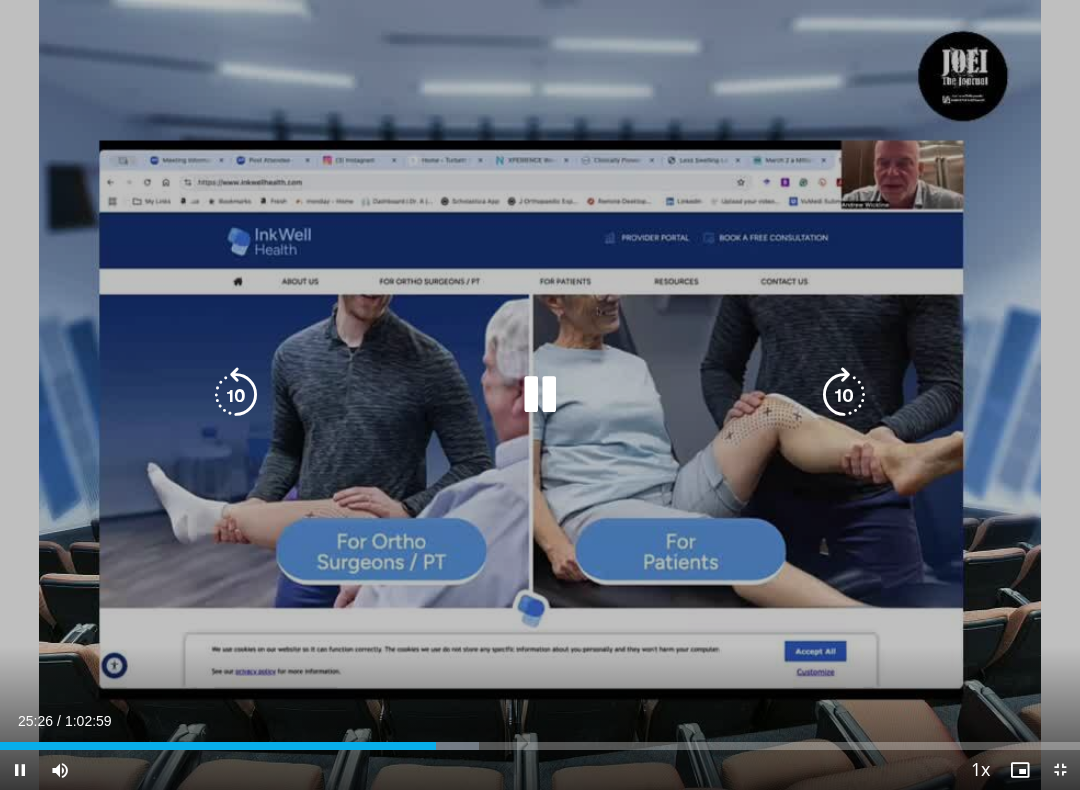 click at bounding box center (844, 395) 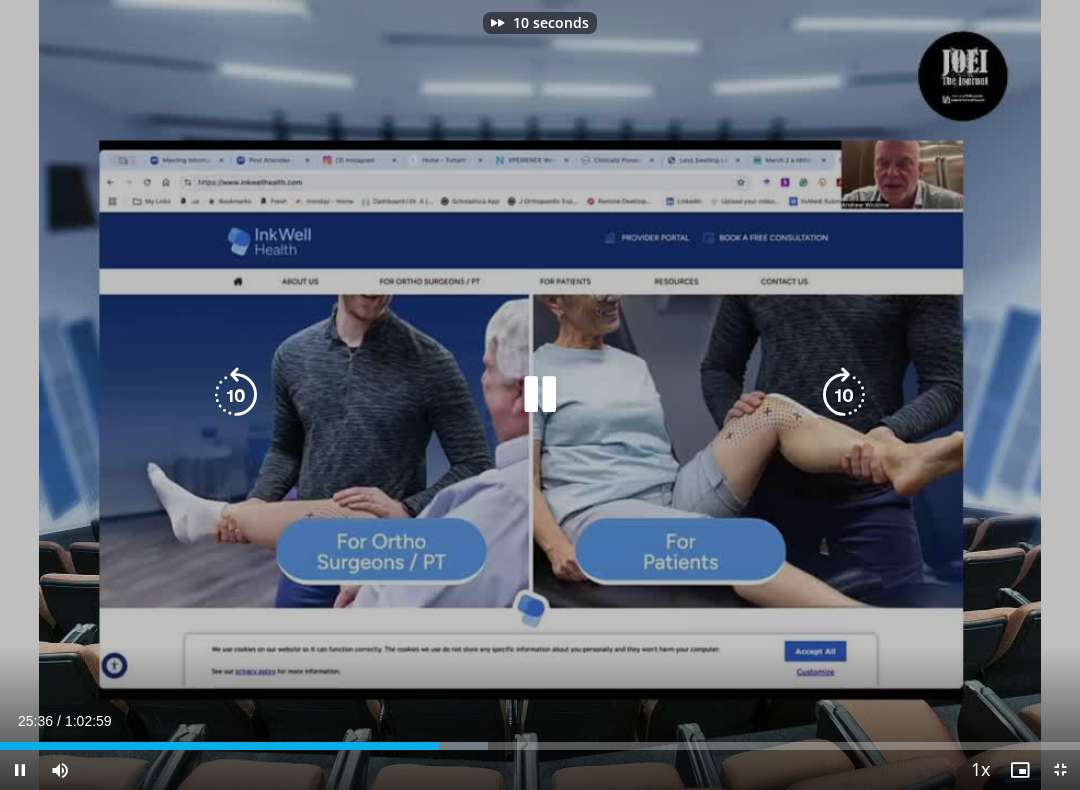 click at bounding box center [844, 395] 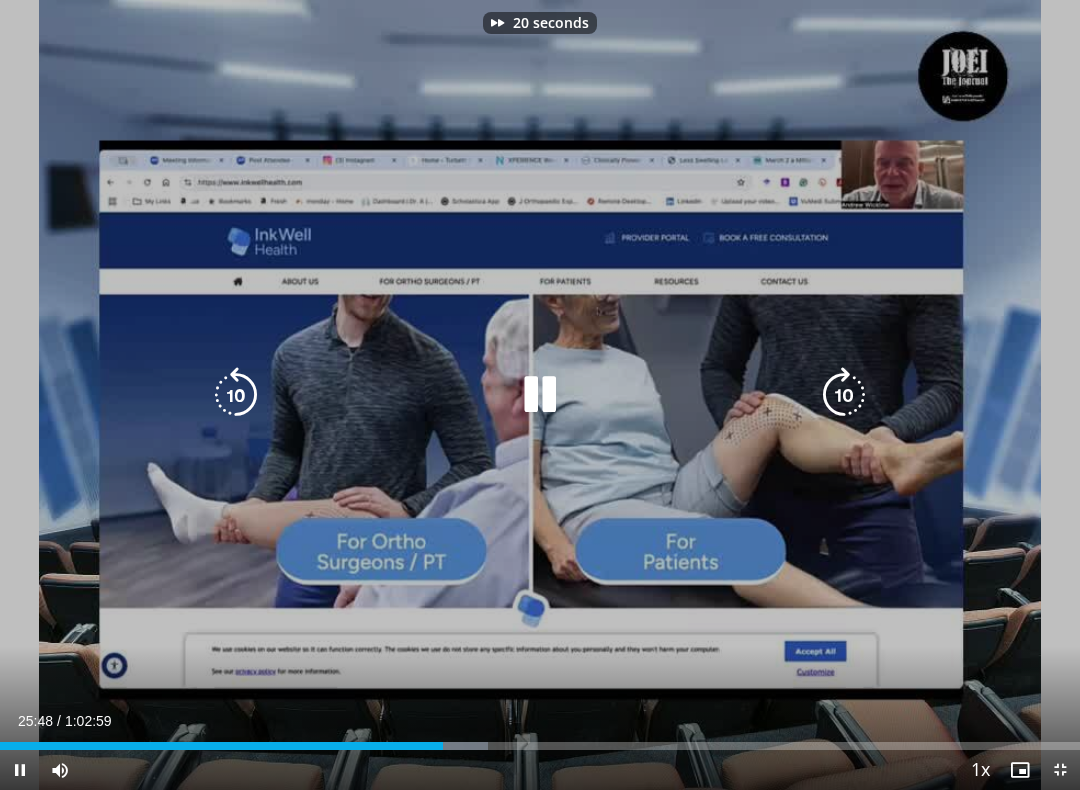click on "20 seconds
Tap to unmute" at bounding box center [540, 395] 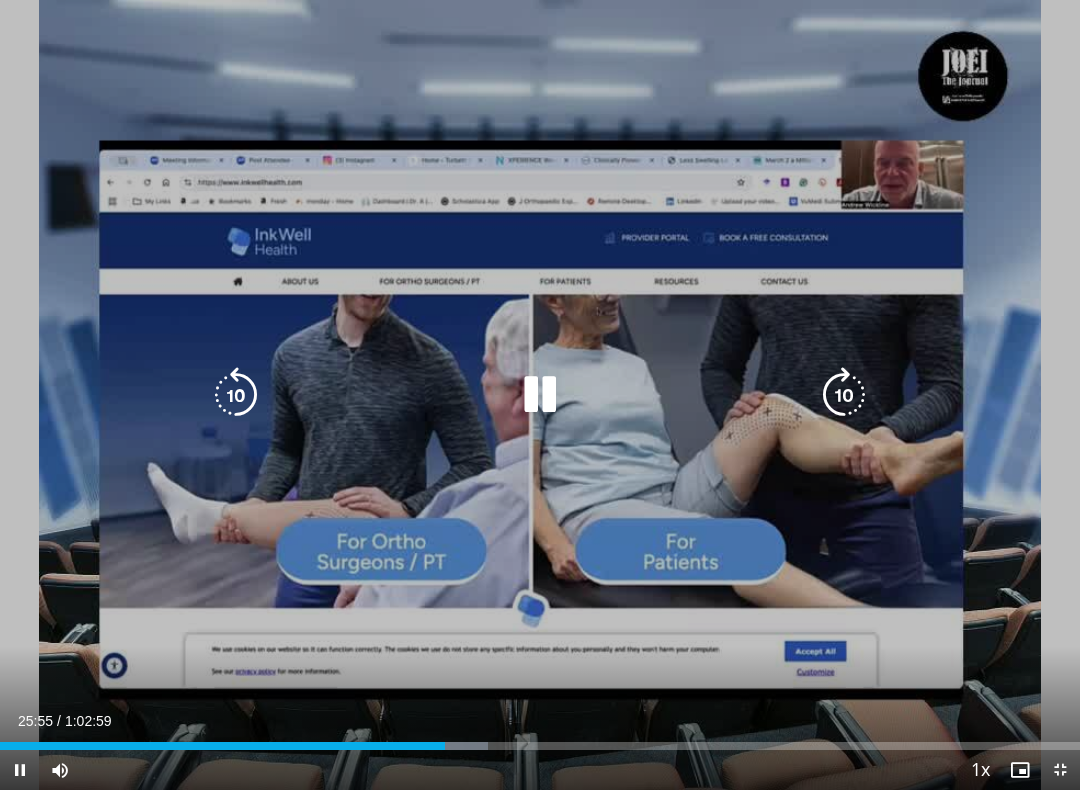 click on "20 seconds
Tap to unmute" at bounding box center (540, 395) 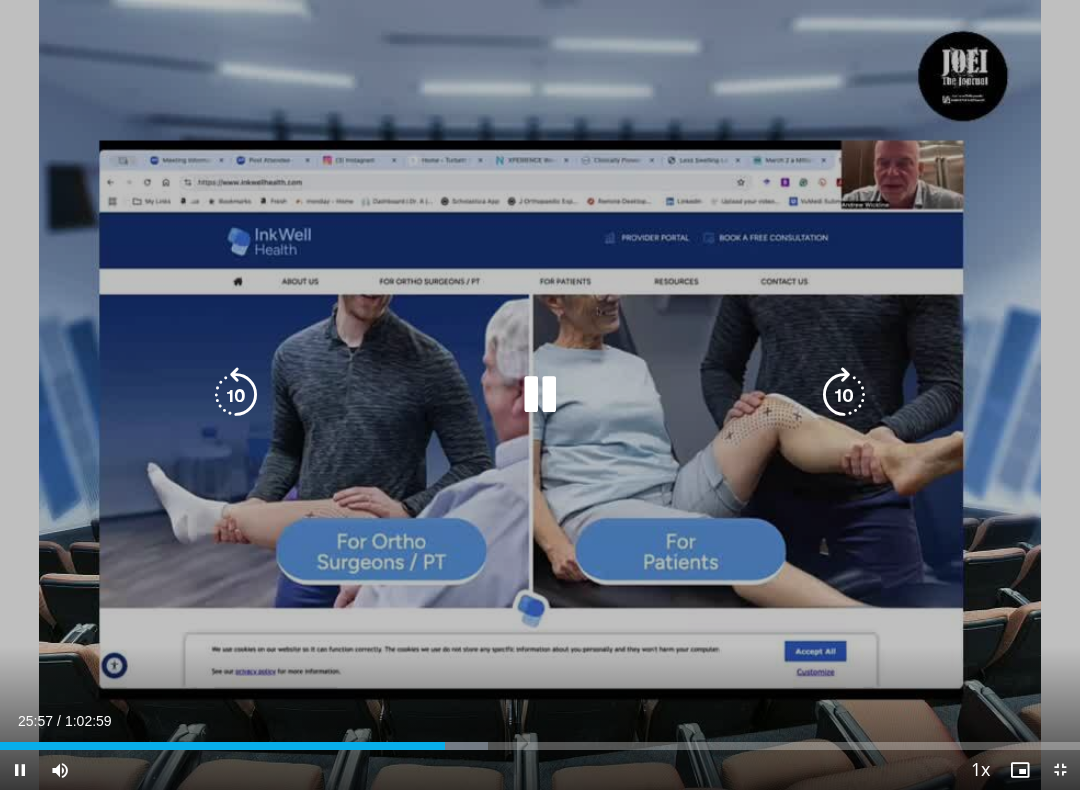 click at bounding box center (844, 395) 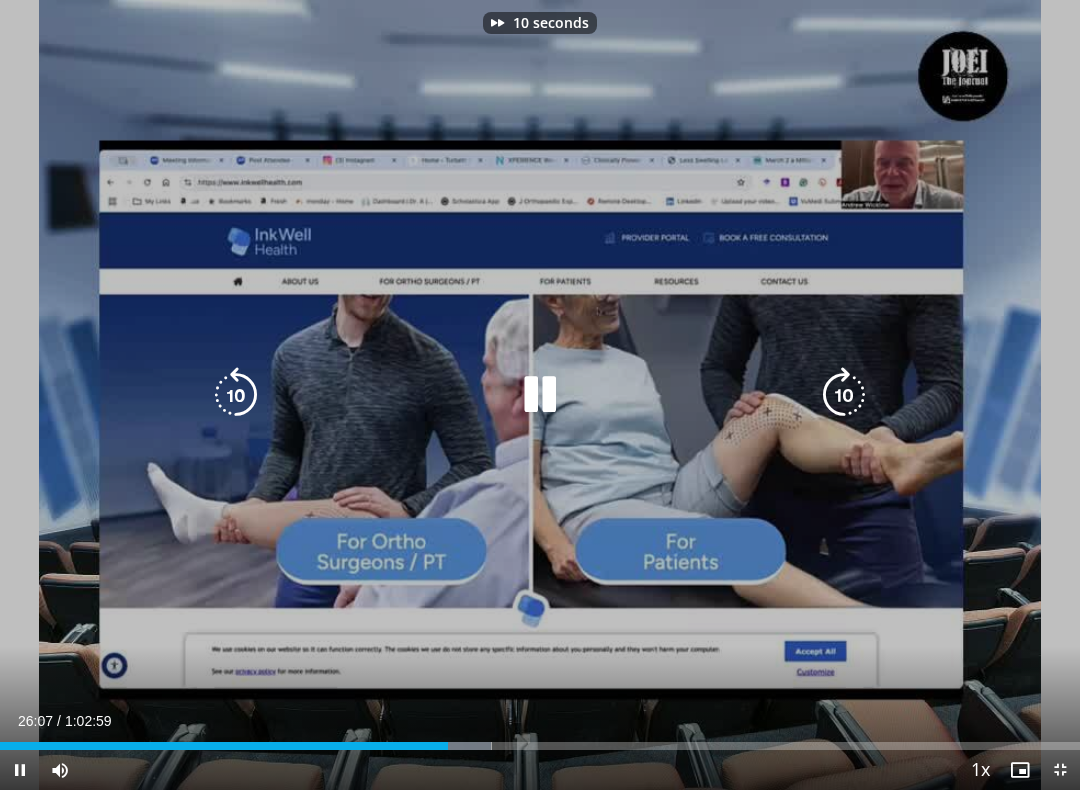 click at bounding box center (844, 395) 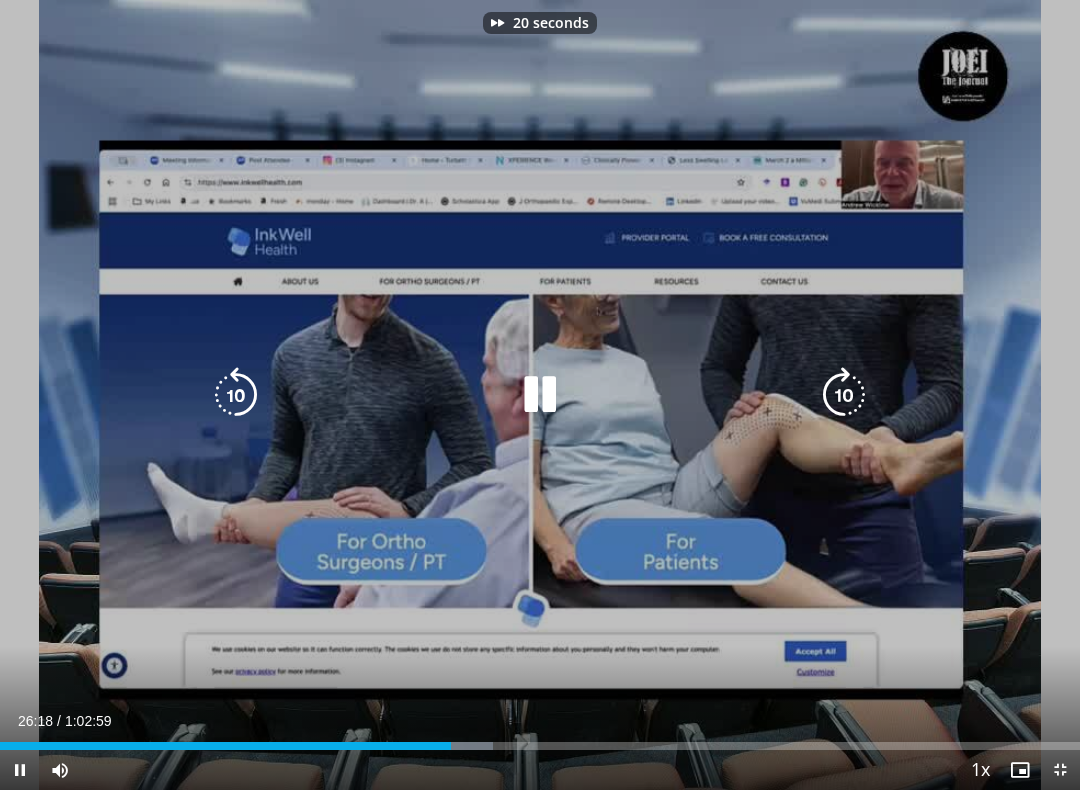 click at bounding box center (844, 395) 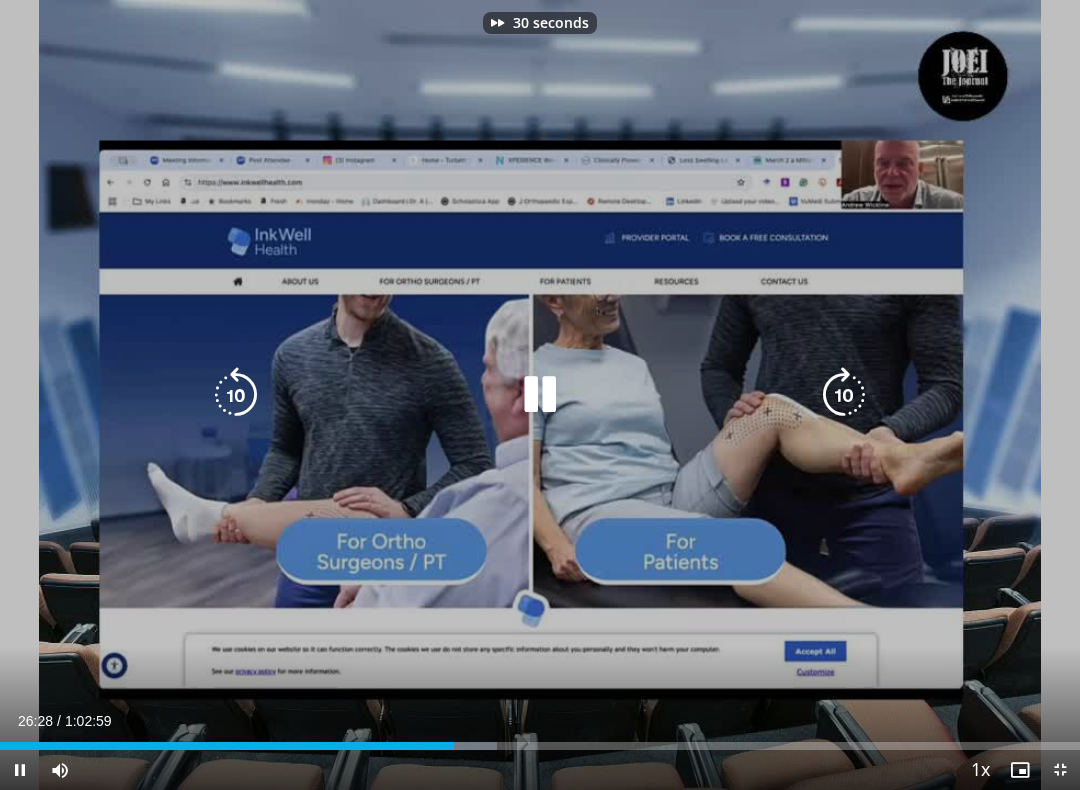 click at bounding box center (844, 395) 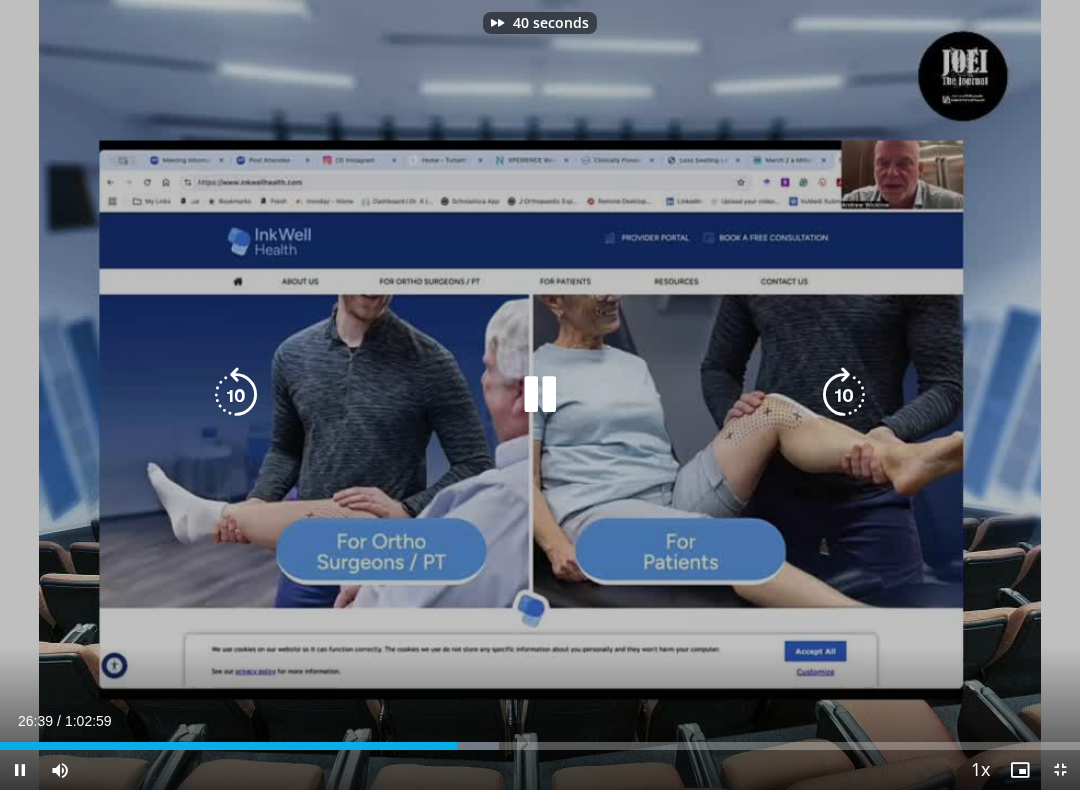 click at bounding box center (844, 395) 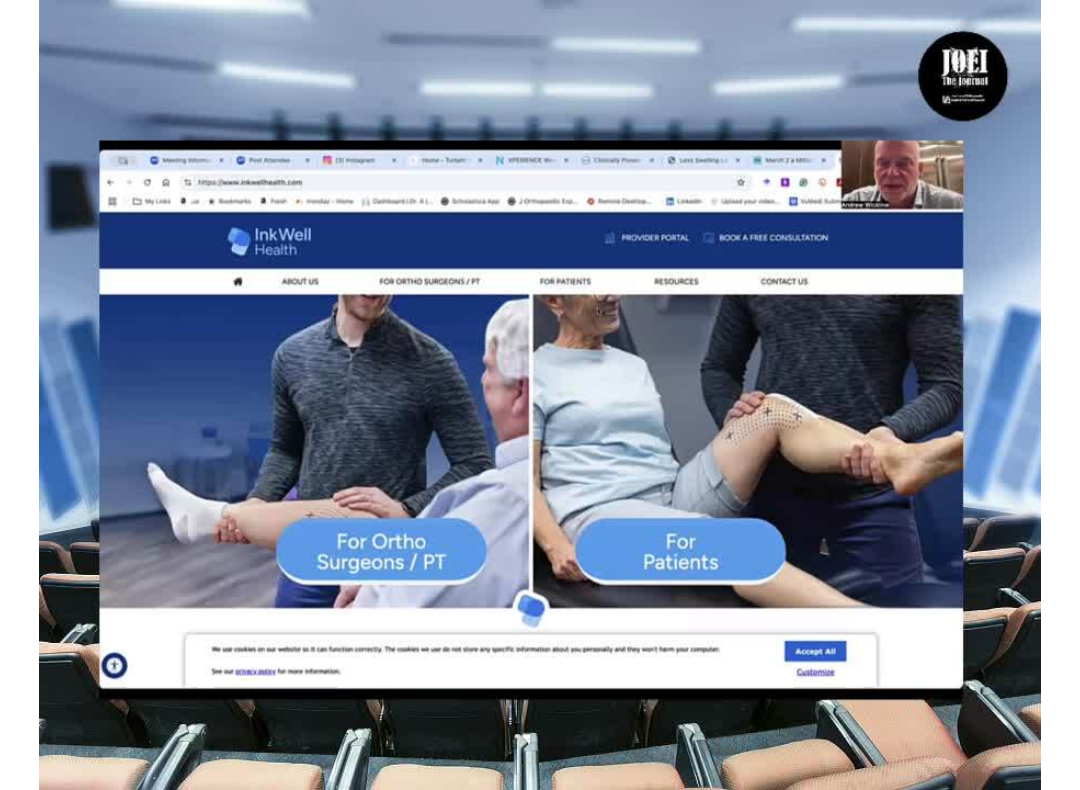click on "50 seconds
Tap to unmute" at bounding box center [540, 395] 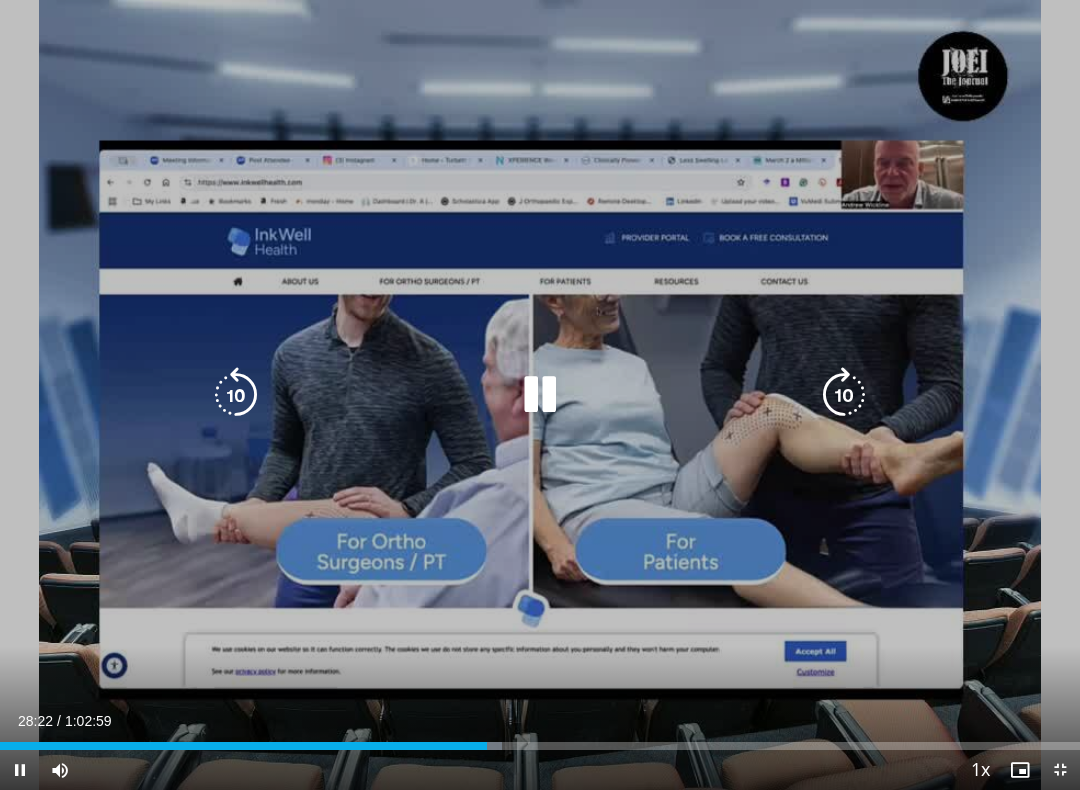 click at bounding box center [844, 395] 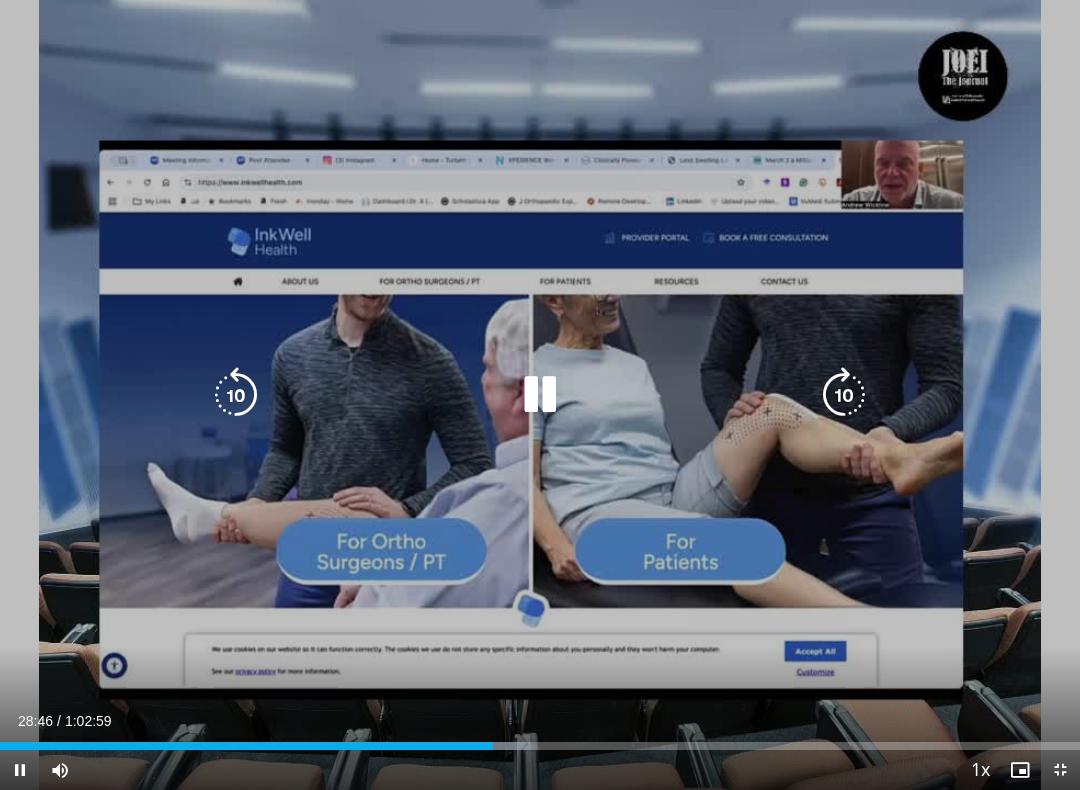 click at bounding box center (844, 395) 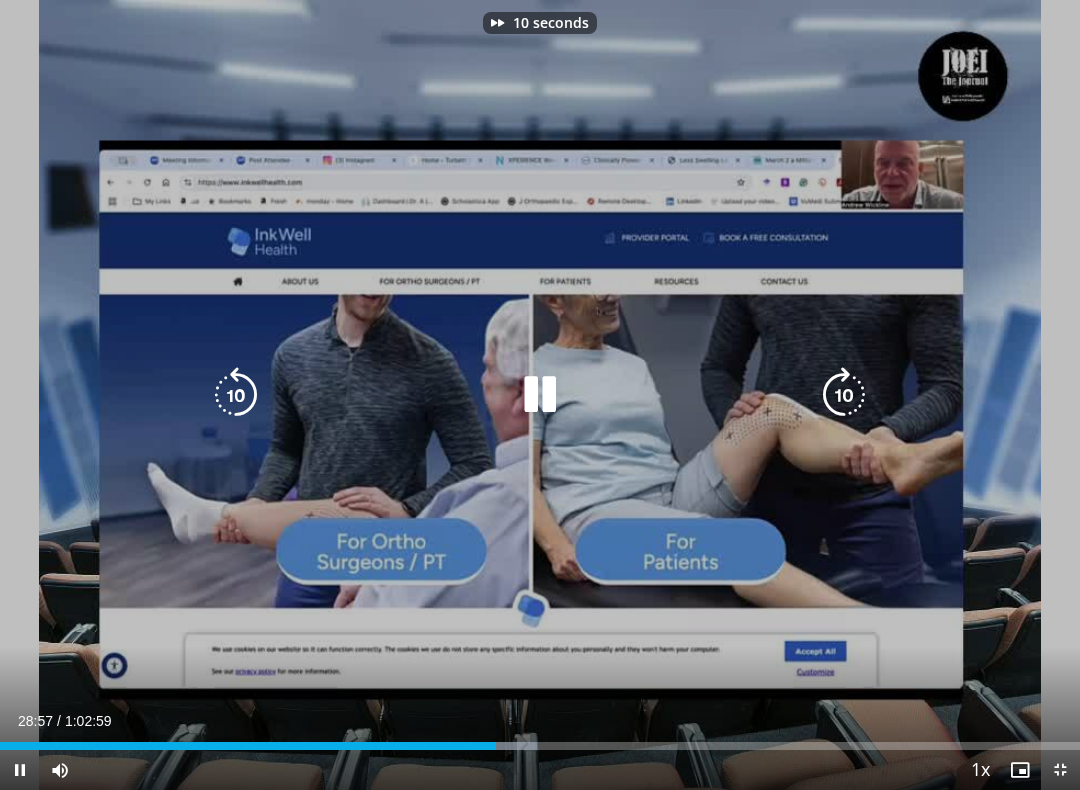click at bounding box center (844, 395) 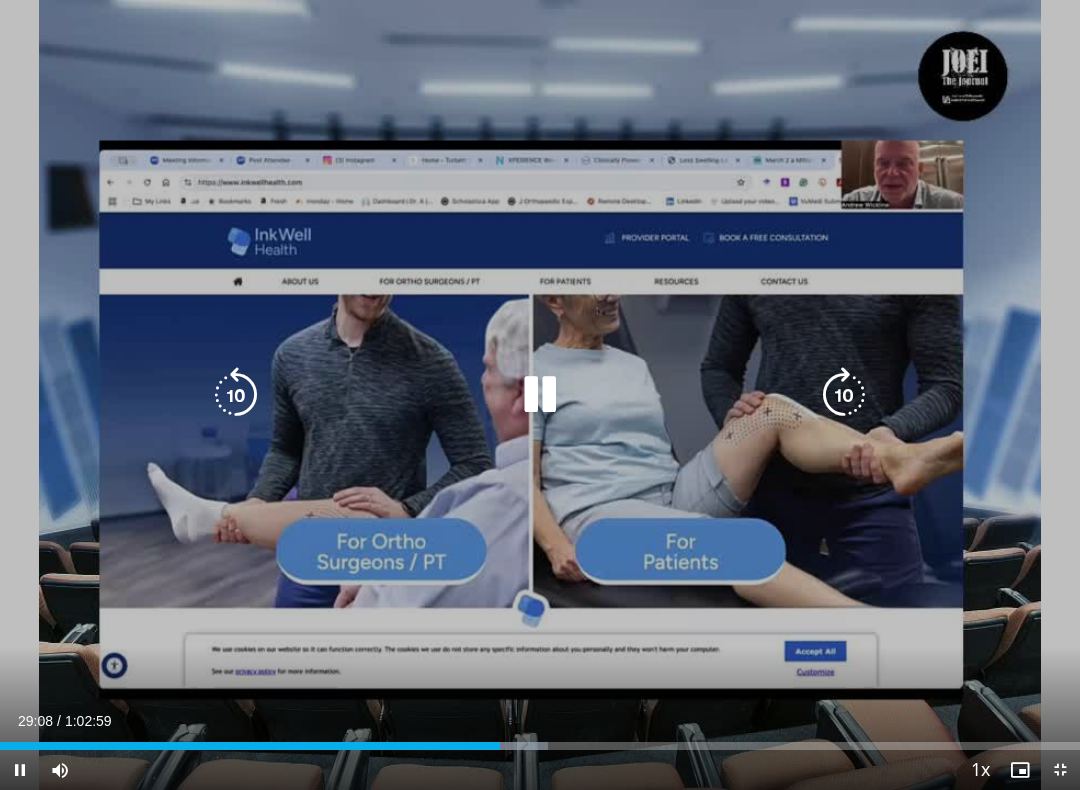 click at bounding box center (844, 395) 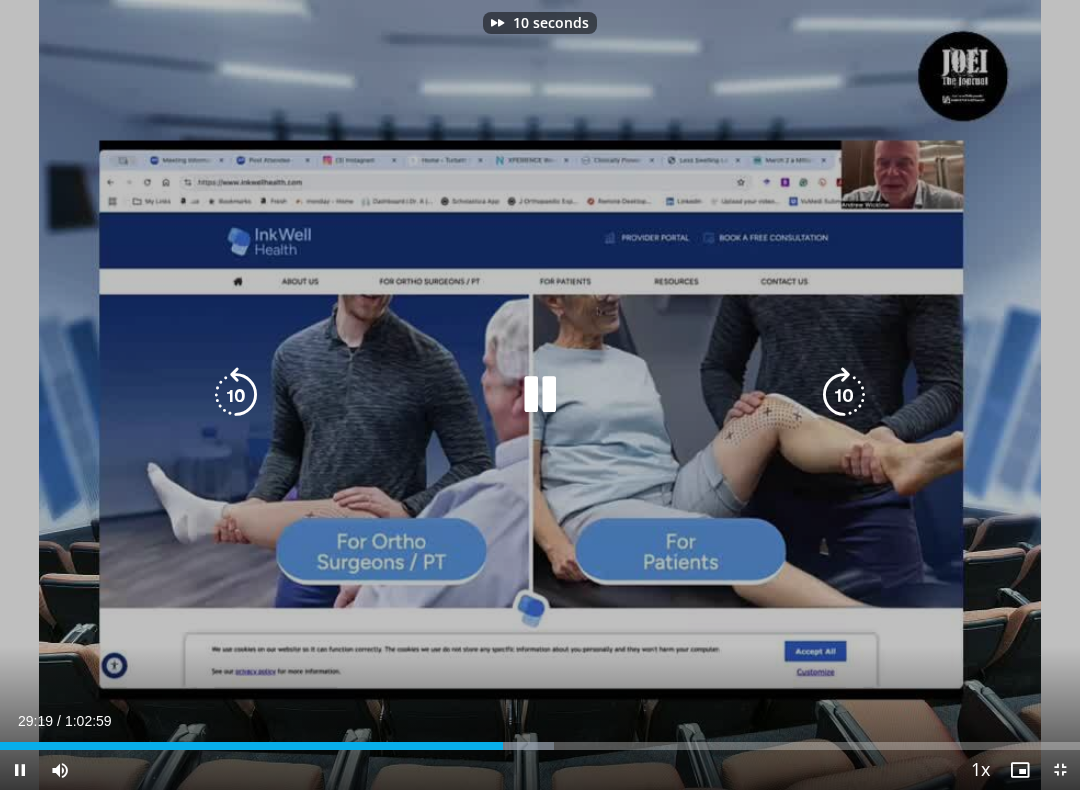 click at bounding box center (844, 395) 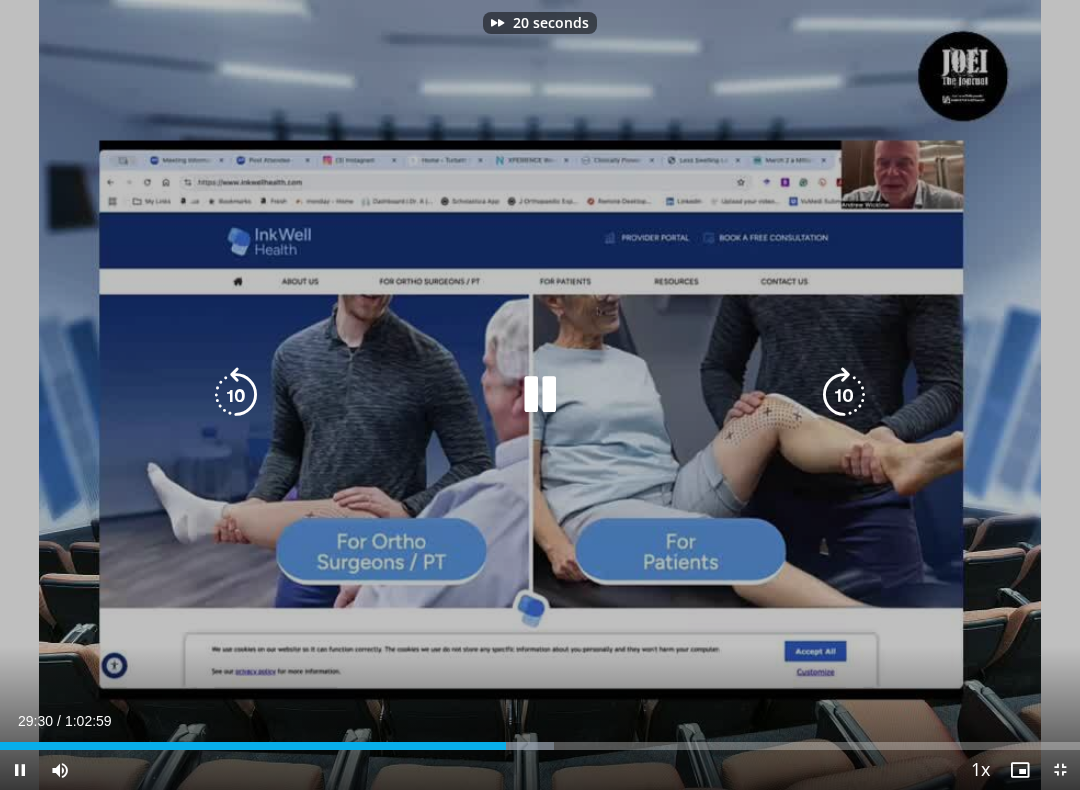 click at bounding box center (844, 395) 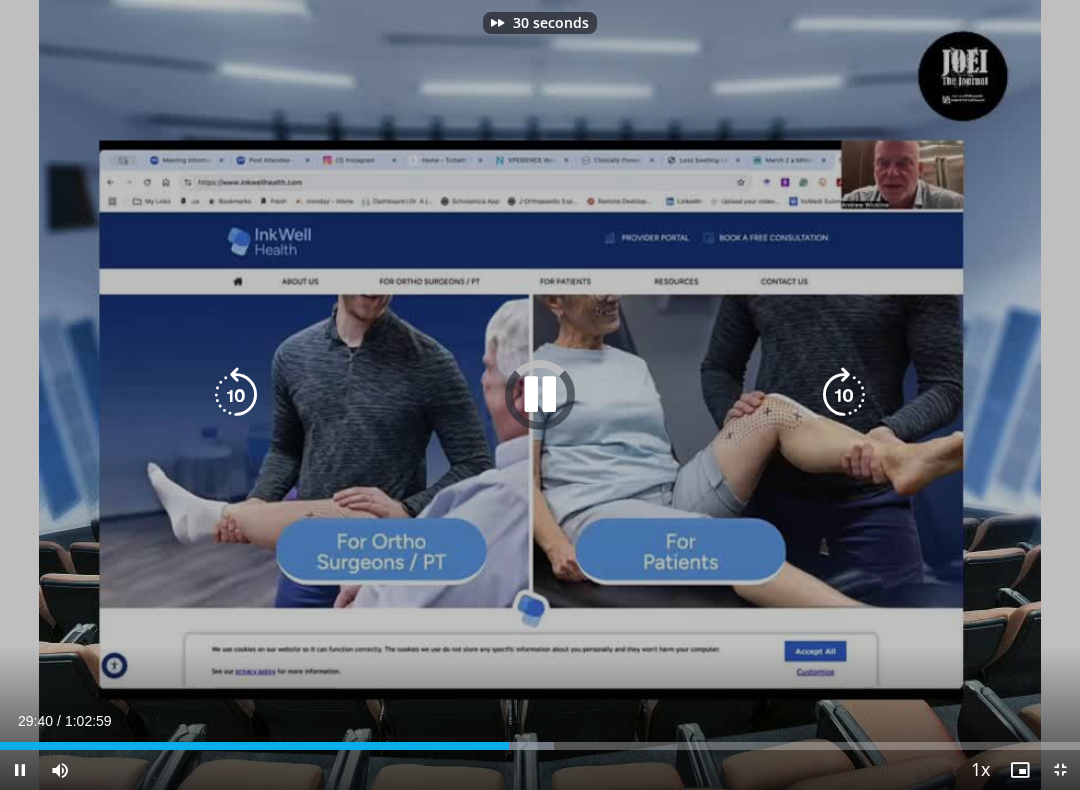 click at bounding box center (844, 395) 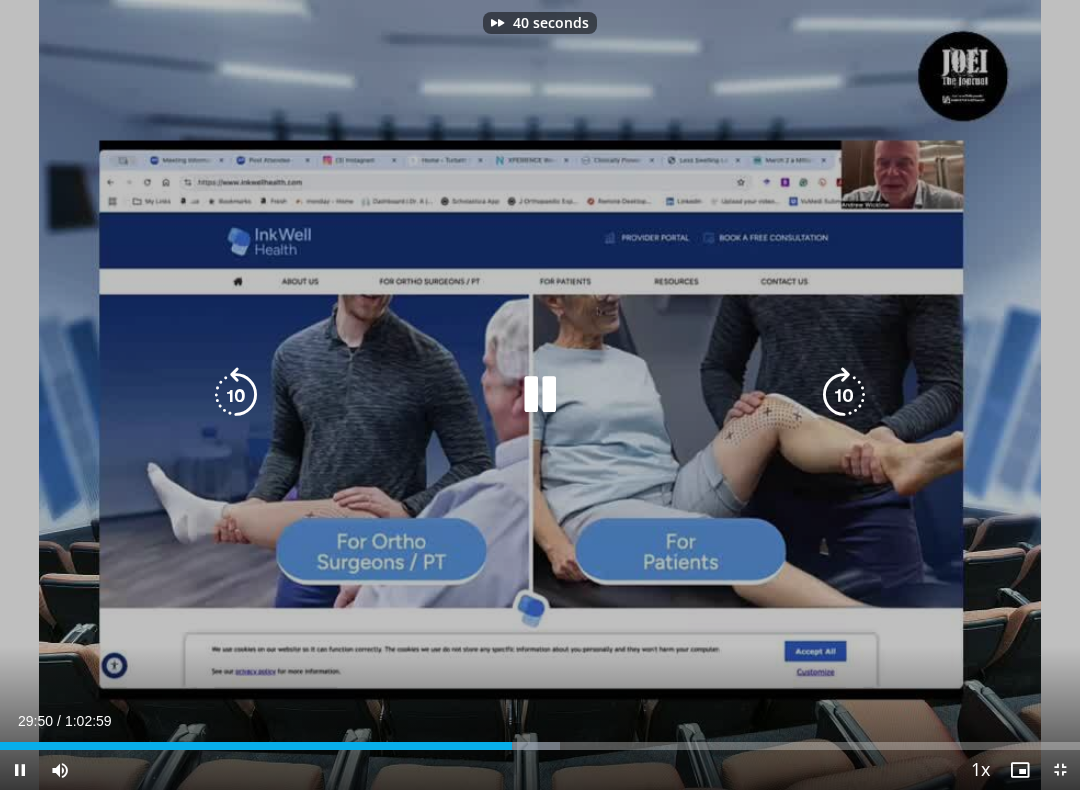 click at bounding box center [844, 395] 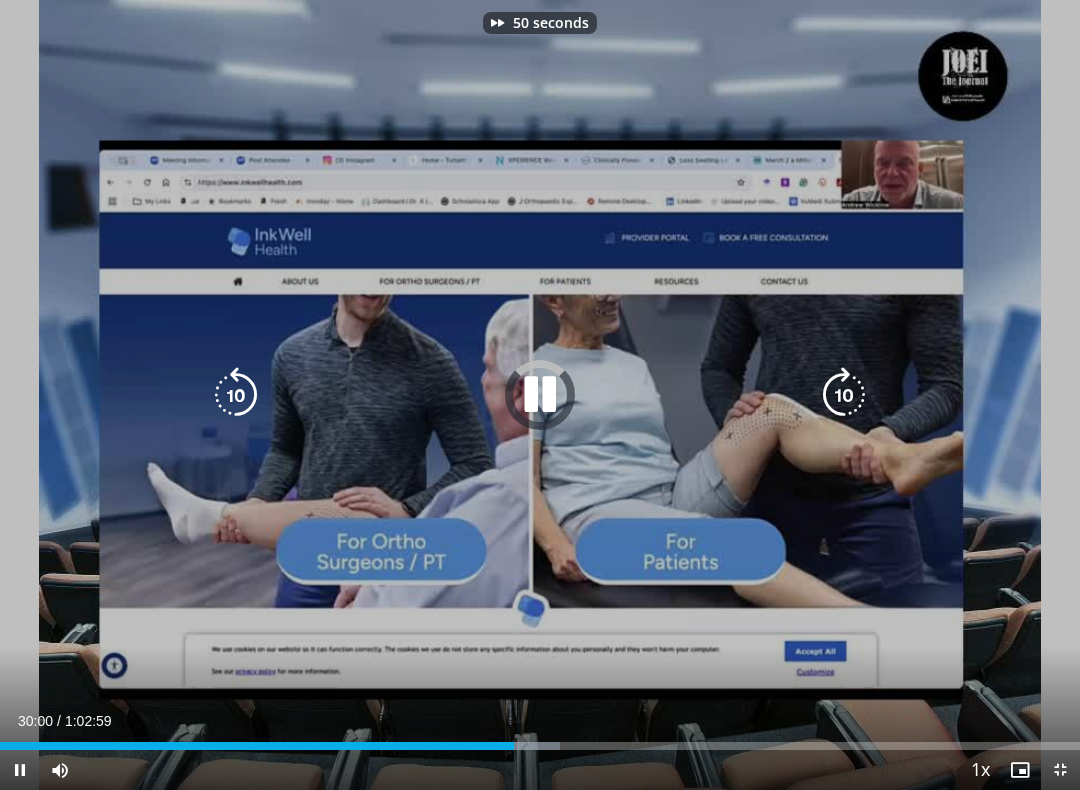 click at bounding box center [844, 395] 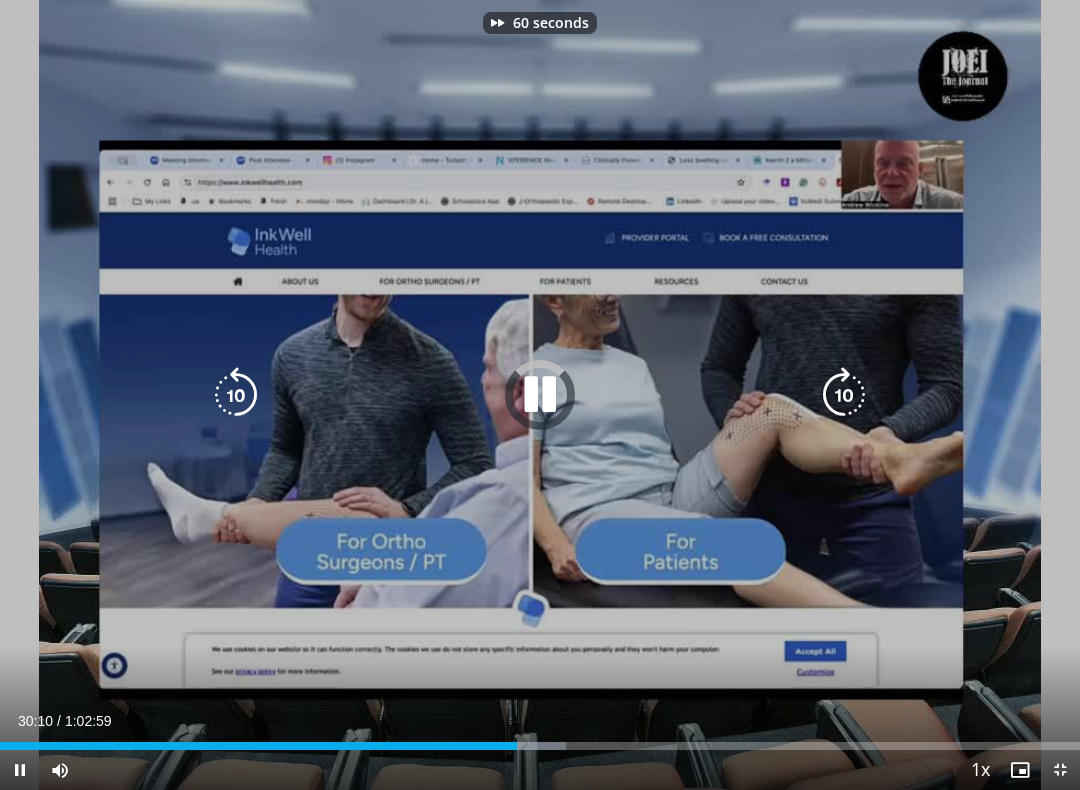 click at bounding box center [844, 395] 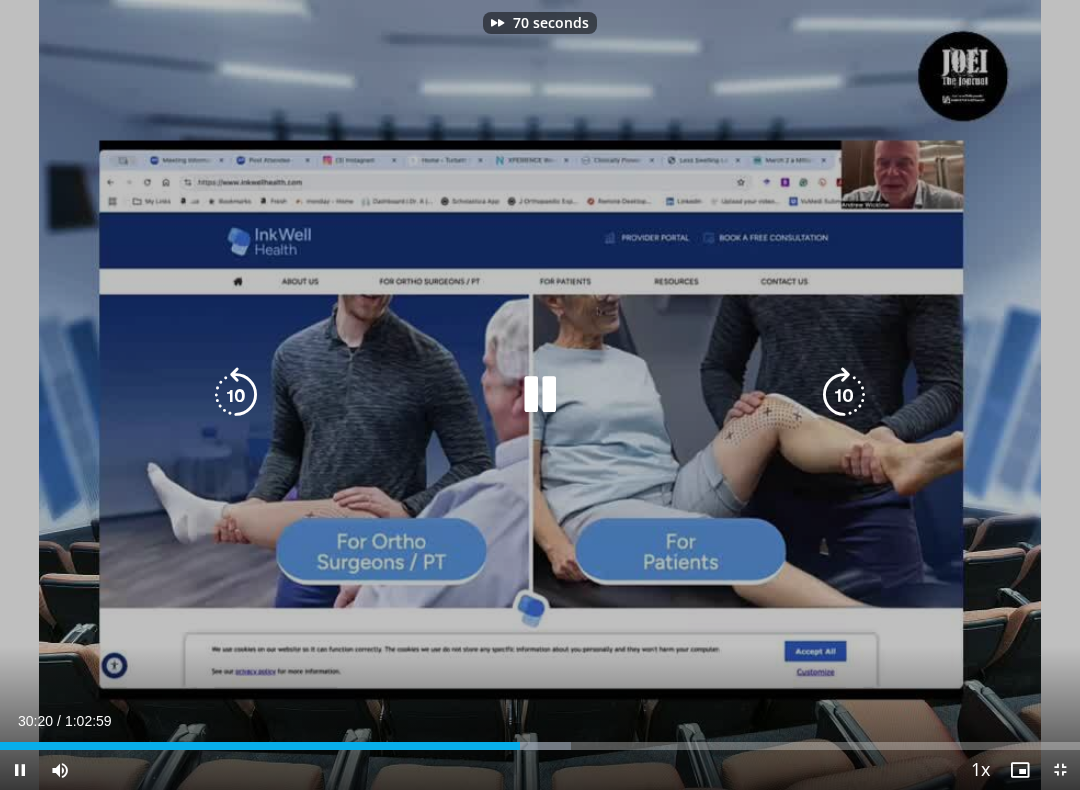 click at bounding box center (844, 395) 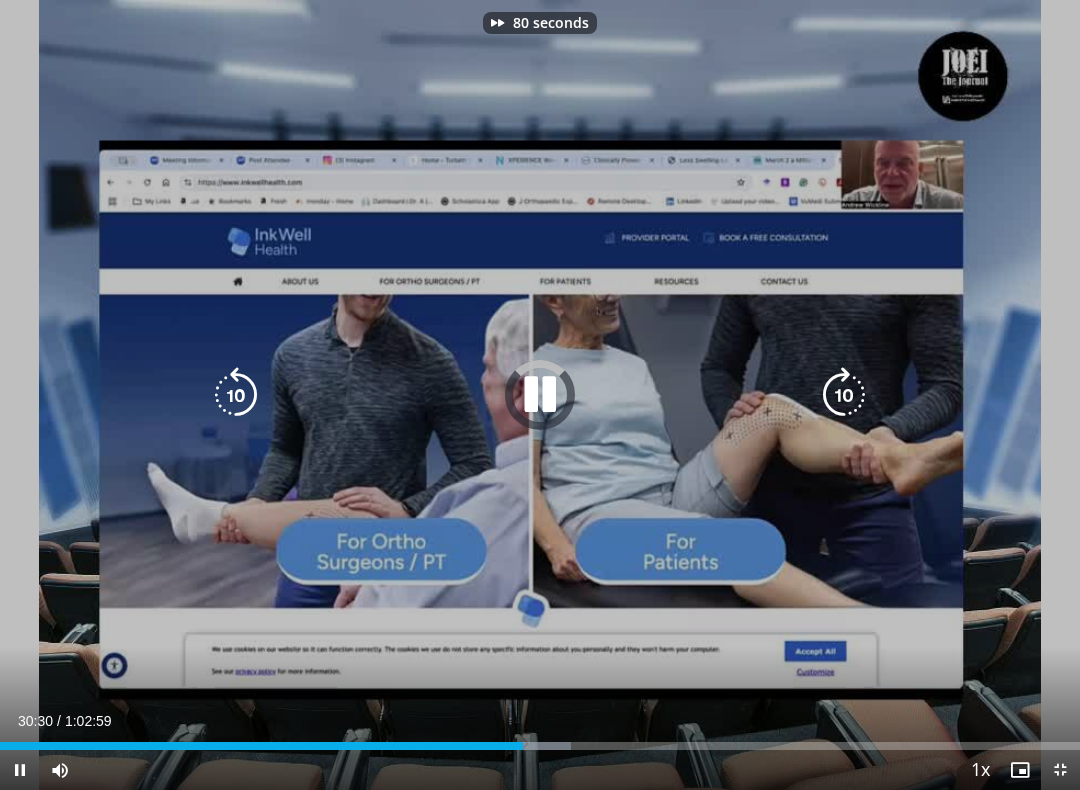 click at bounding box center [844, 395] 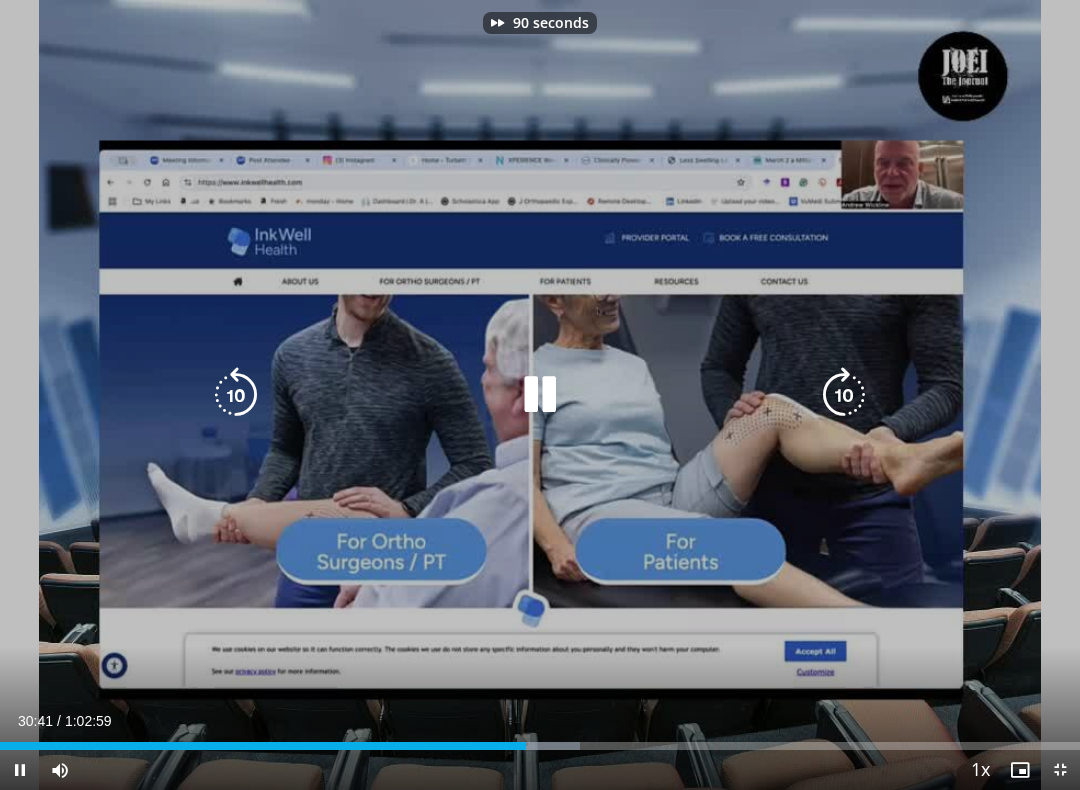 click at bounding box center (540, 395) 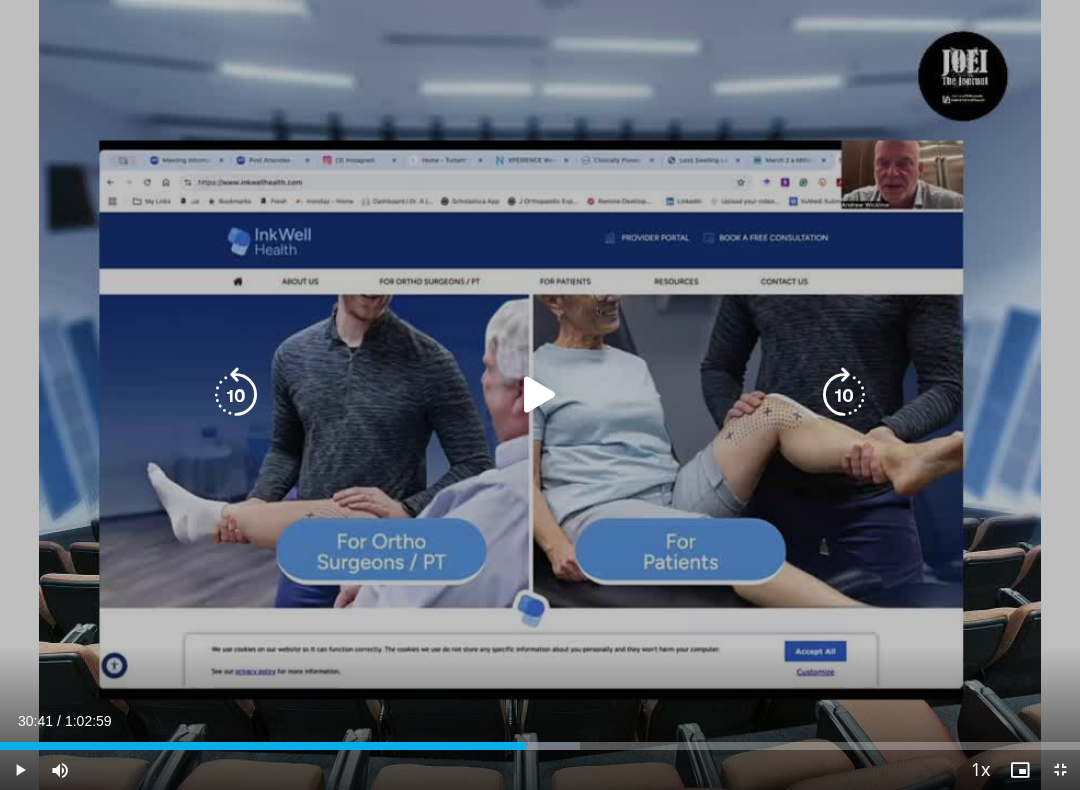 click at bounding box center [540, 395] 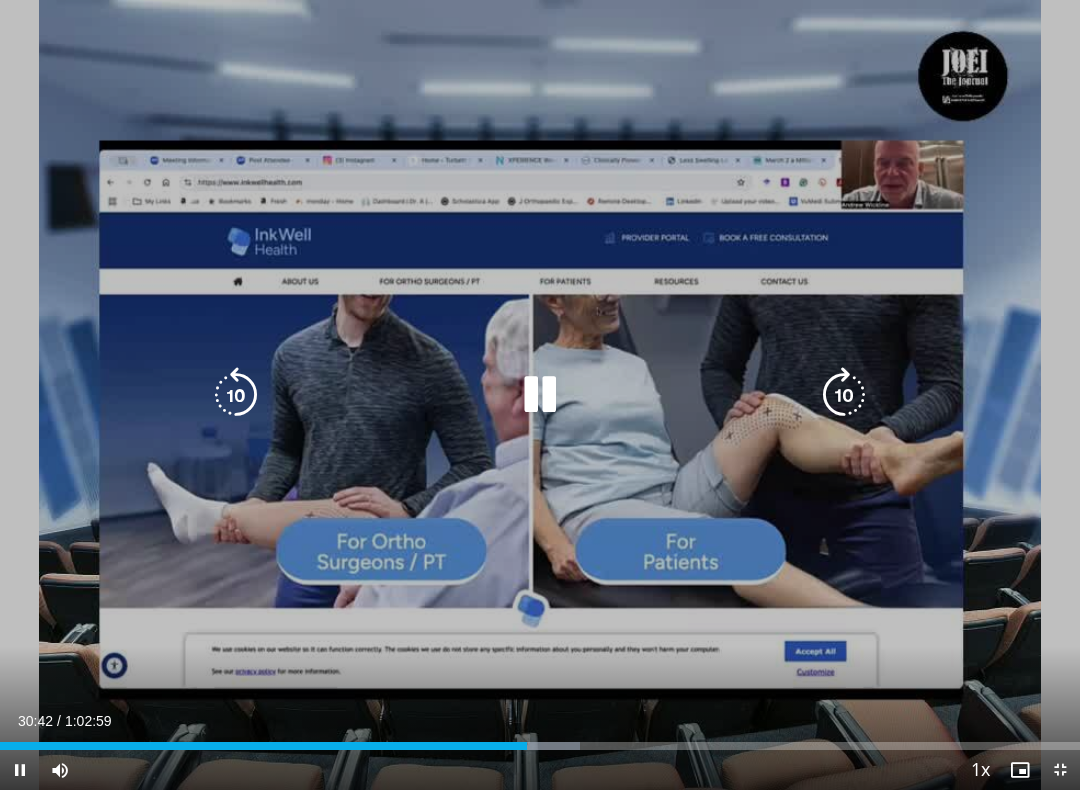 click at bounding box center [540, 395] 